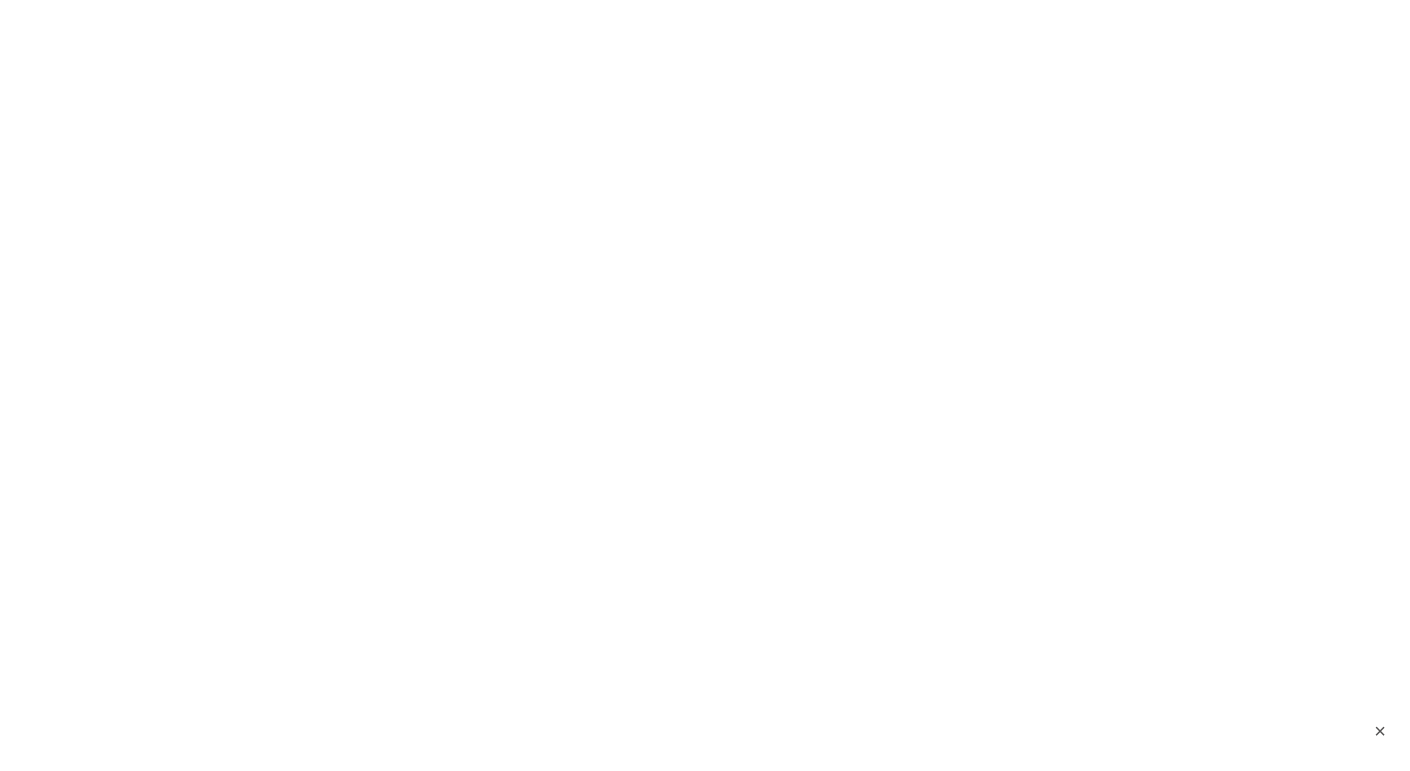 scroll, scrollTop: 0, scrollLeft: 0, axis: both 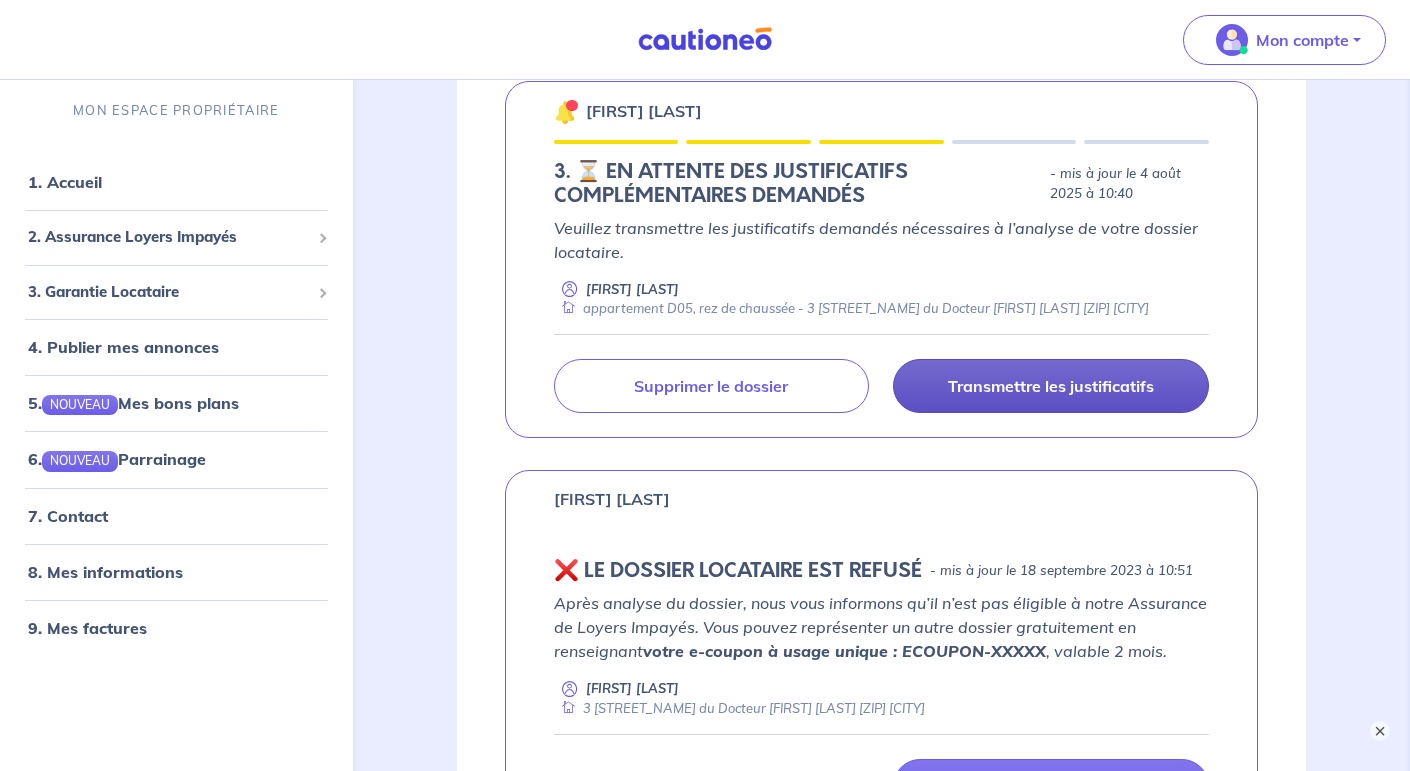 click on "Transmettre les justificatifs" at bounding box center (1051, 386) 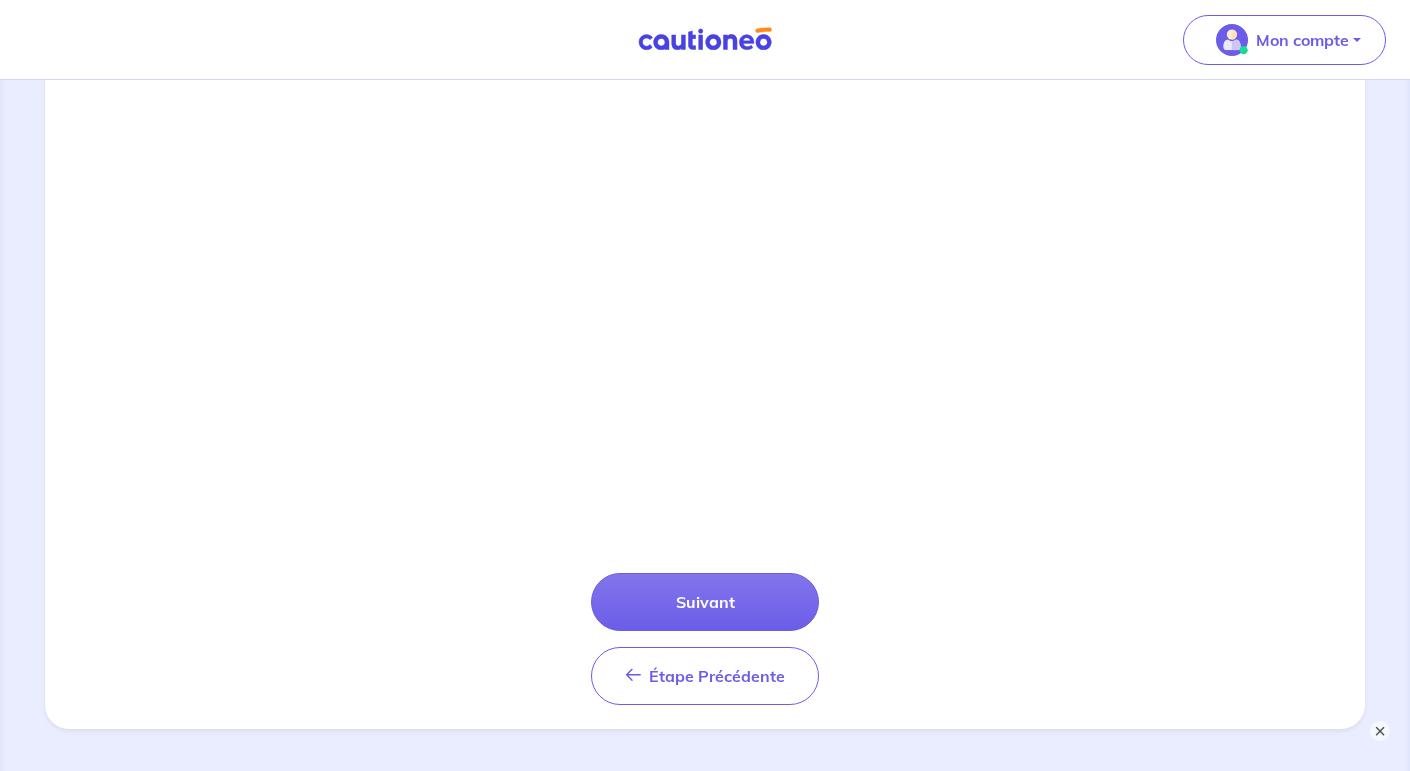 scroll, scrollTop: 738, scrollLeft: 0, axis: vertical 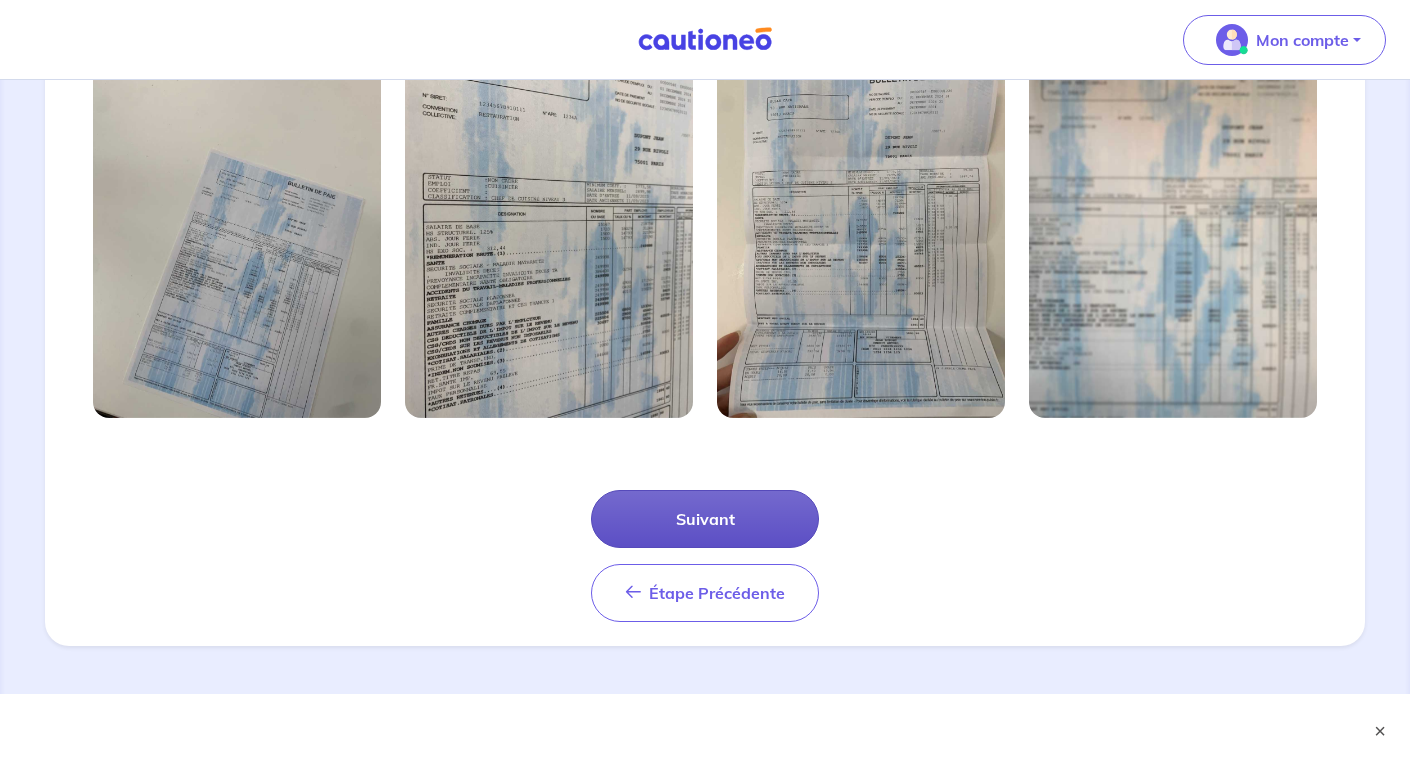 click on "Suivant" at bounding box center (705, 519) 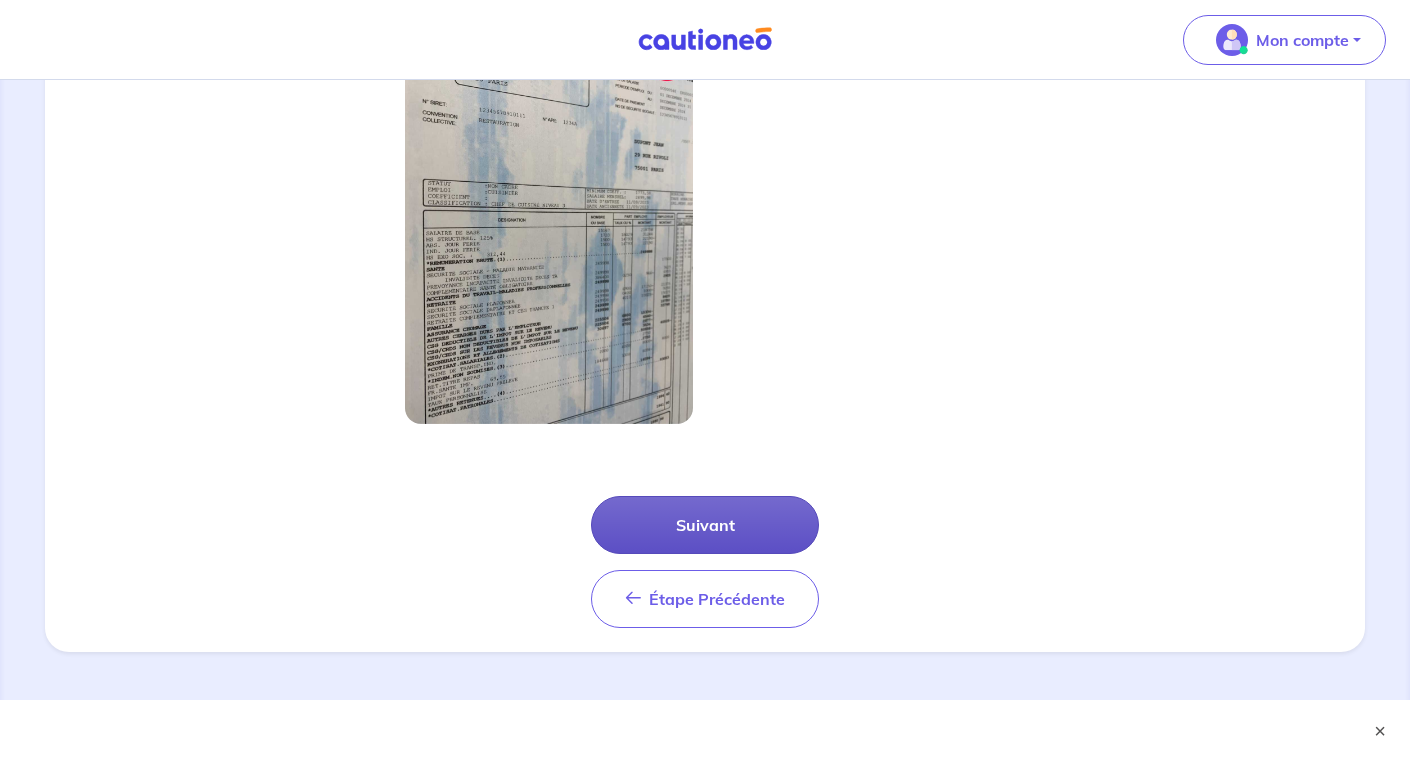scroll, scrollTop: 638, scrollLeft: 0, axis: vertical 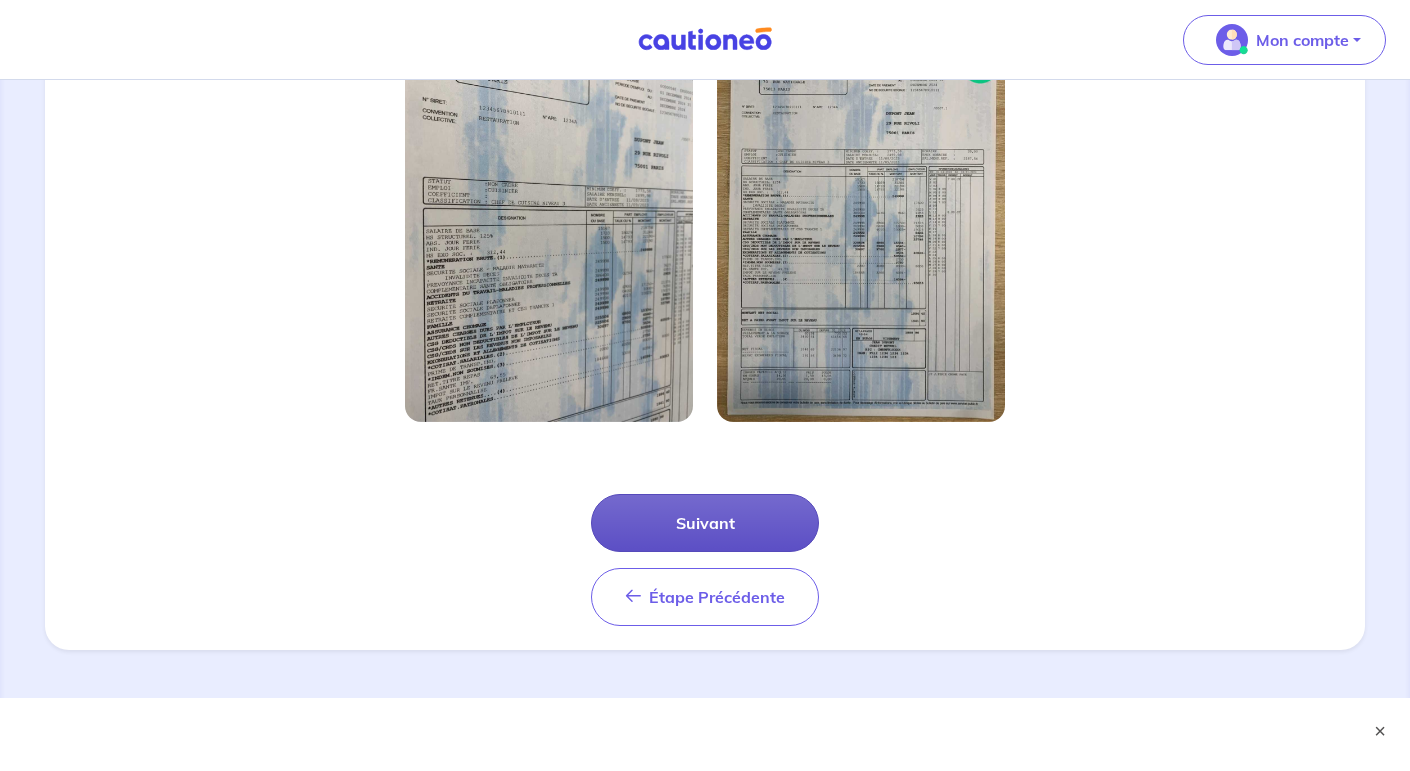 click on "Suivant" at bounding box center [705, 523] 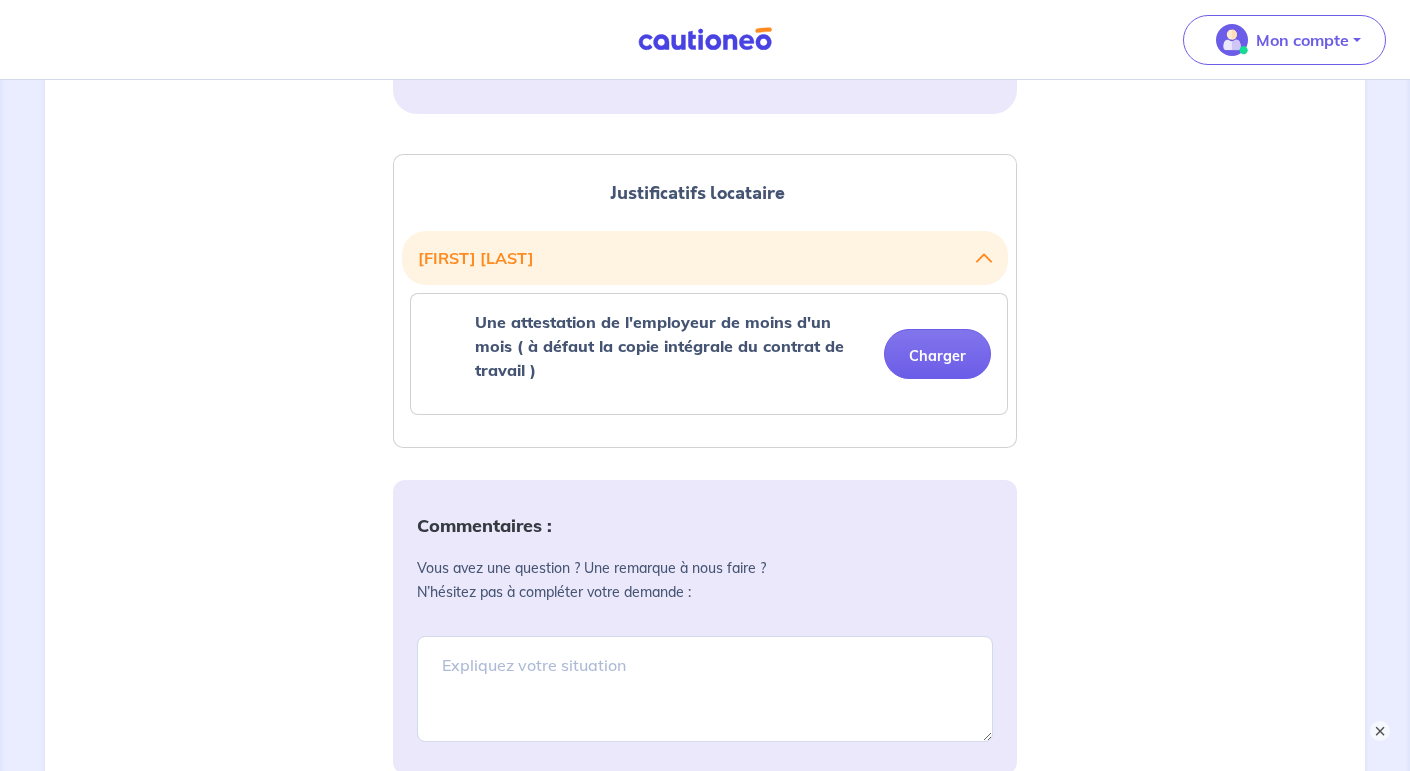 scroll, scrollTop: 447, scrollLeft: 0, axis: vertical 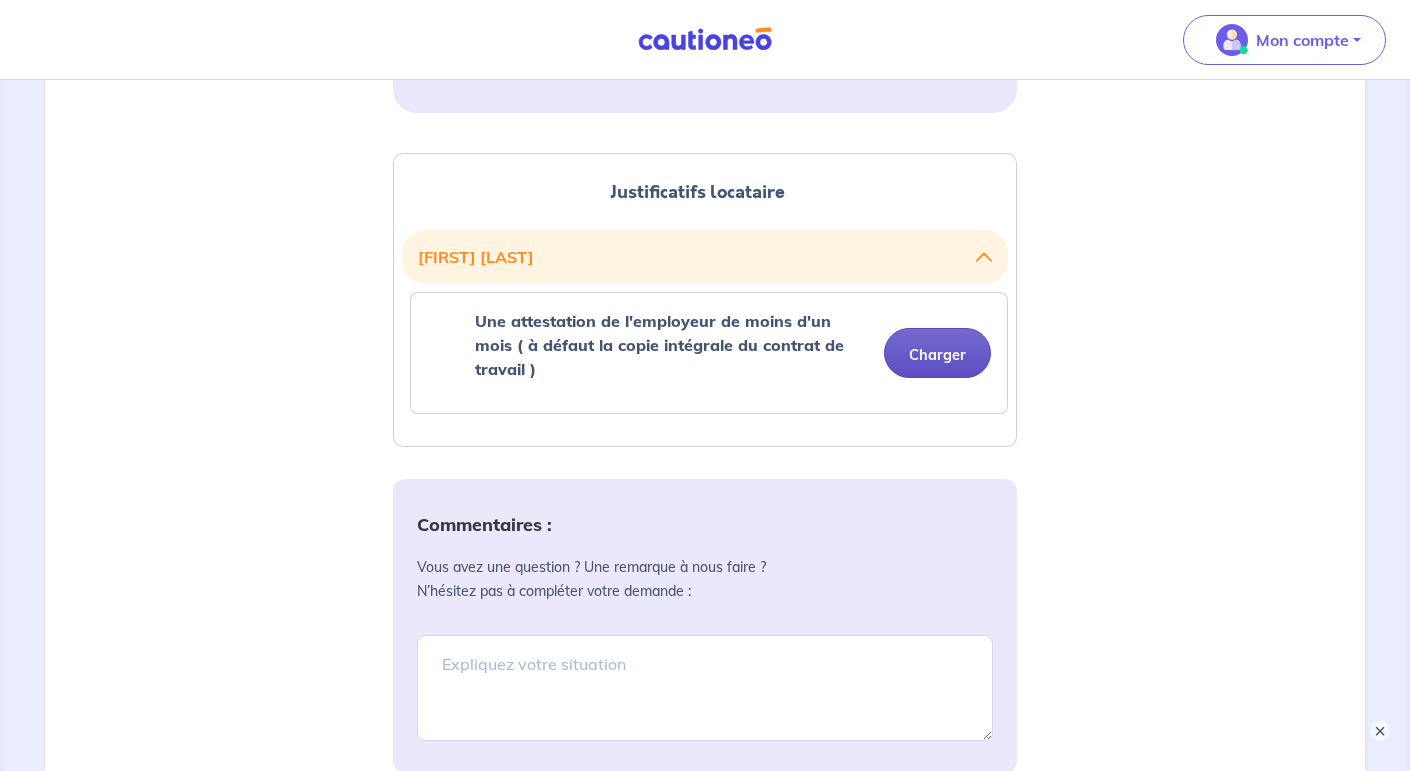 click on "Charger" at bounding box center [937, 353] 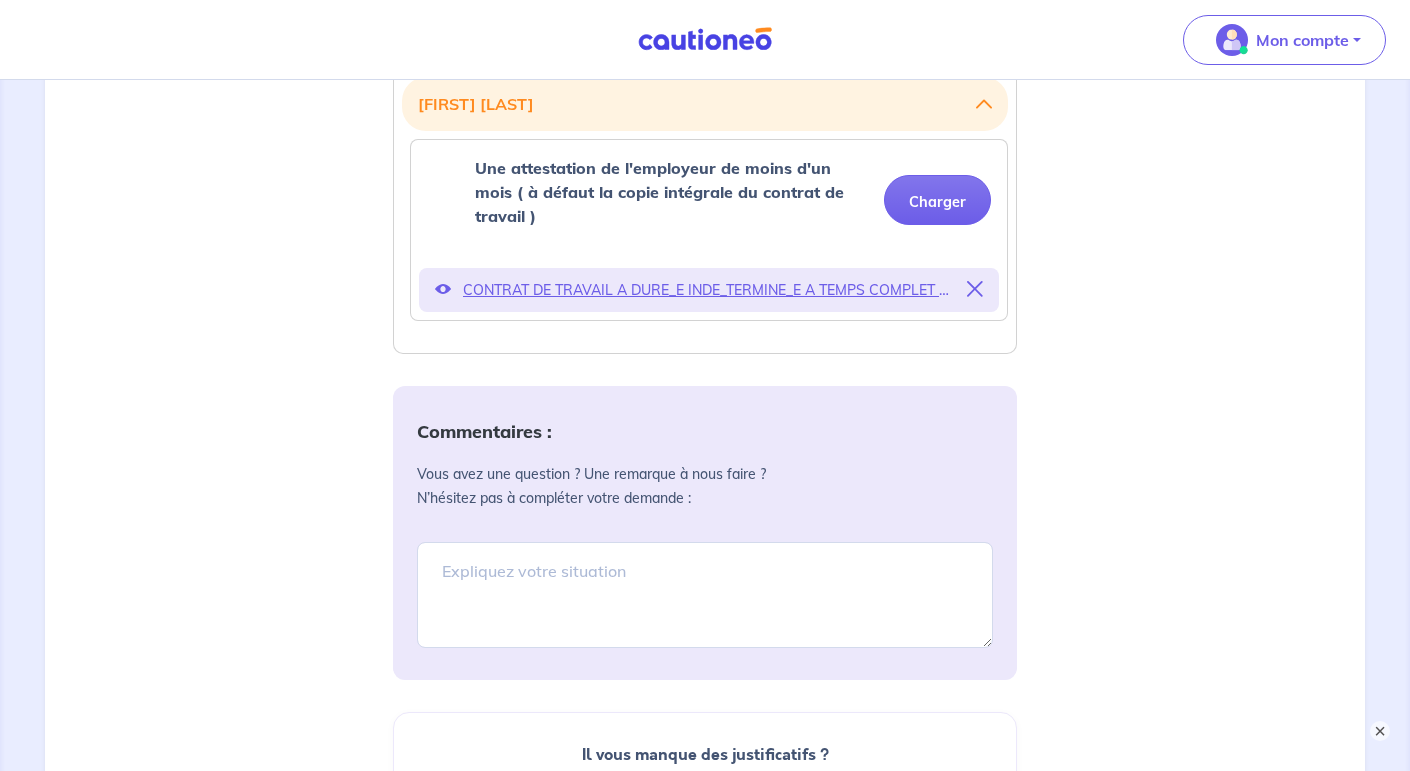 scroll, scrollTop: 605, scrollLeft: 0, axis: vertical 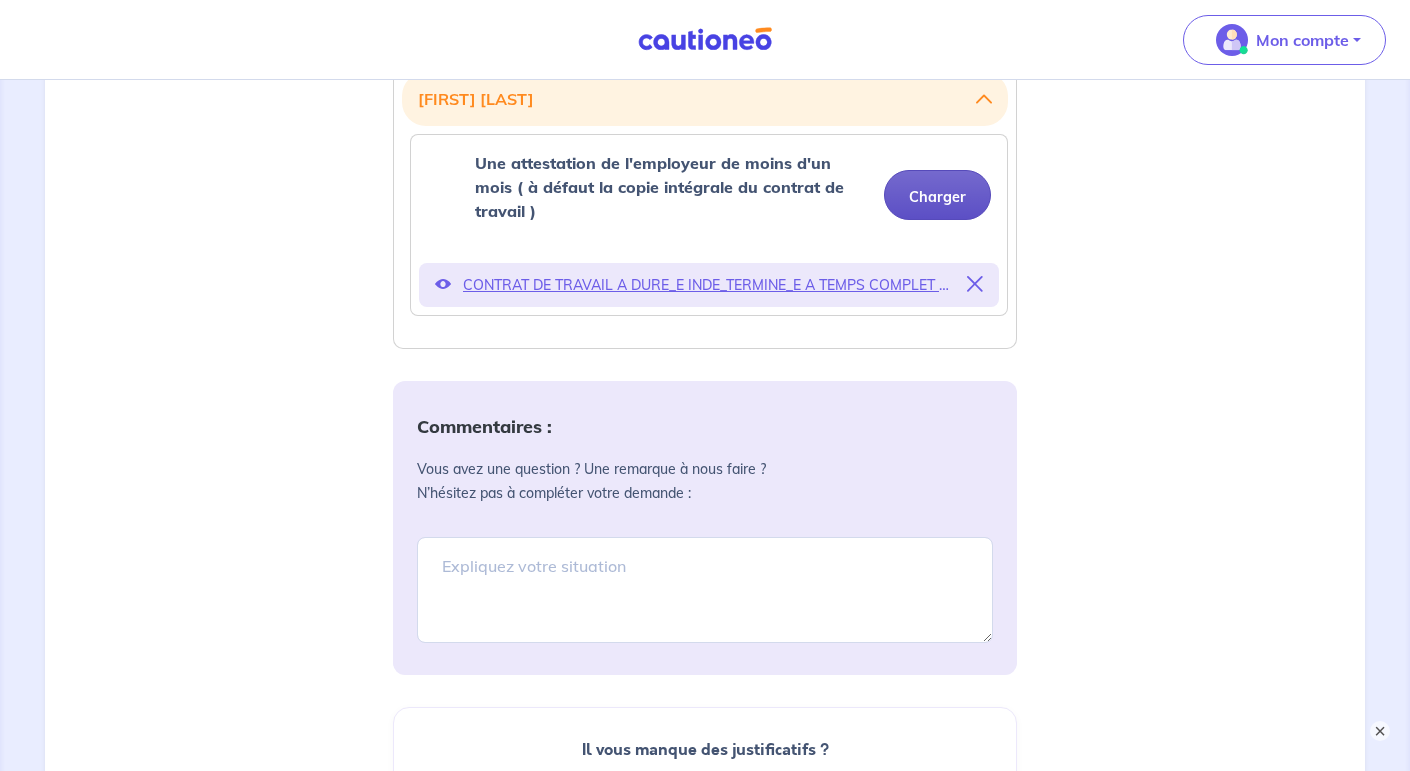 click on "Charger" at bounding box center (937, 195) 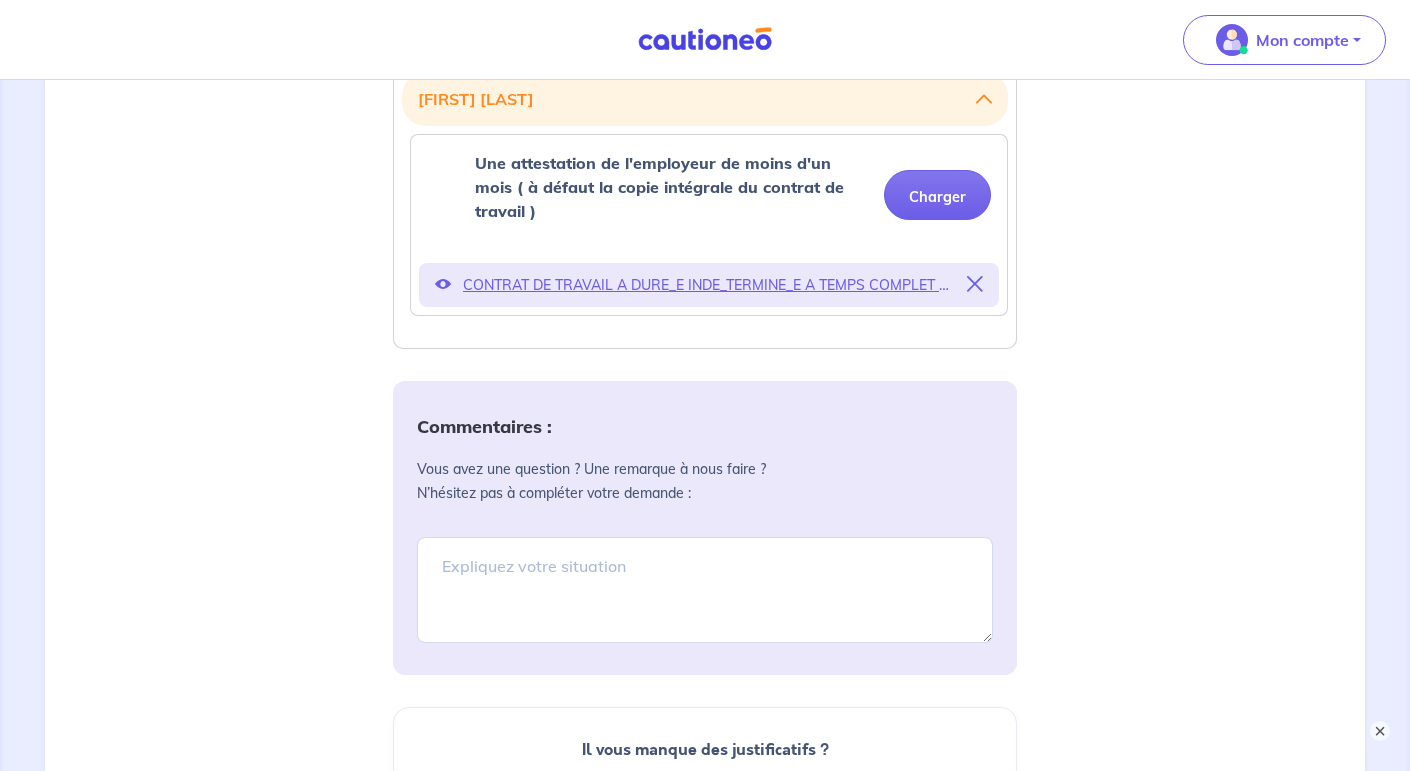 click on "CONTRAT DE TRAVAIL A DURE_E INDE_TERMINE_E A TEMPS COMPLET 2.pdf" at bounding box center [709, 285] 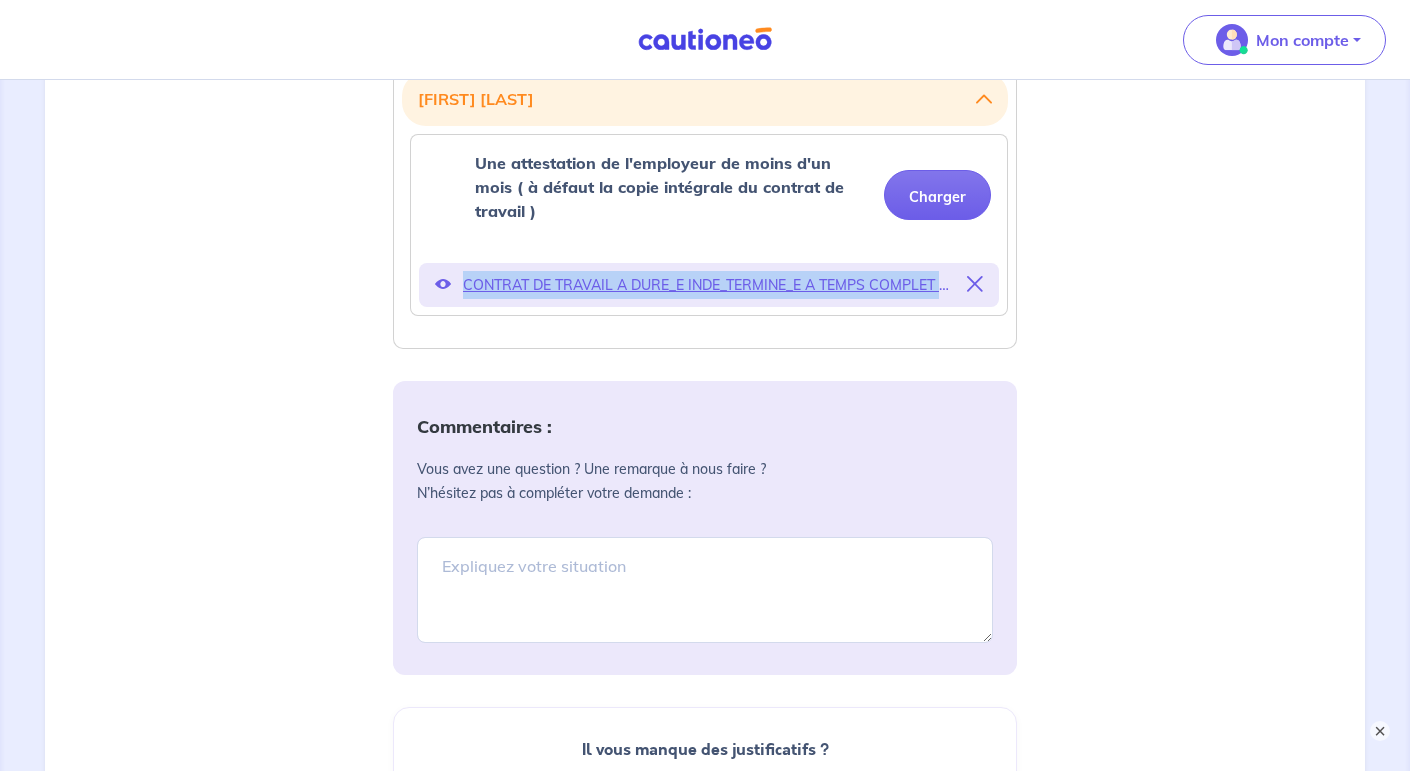 click on "CONTRAT DE TRAVAIL A DURE_E INDE_TERMINE_E A TEMPS COMPLET 2.pdf" at bounding box center [709, 285] 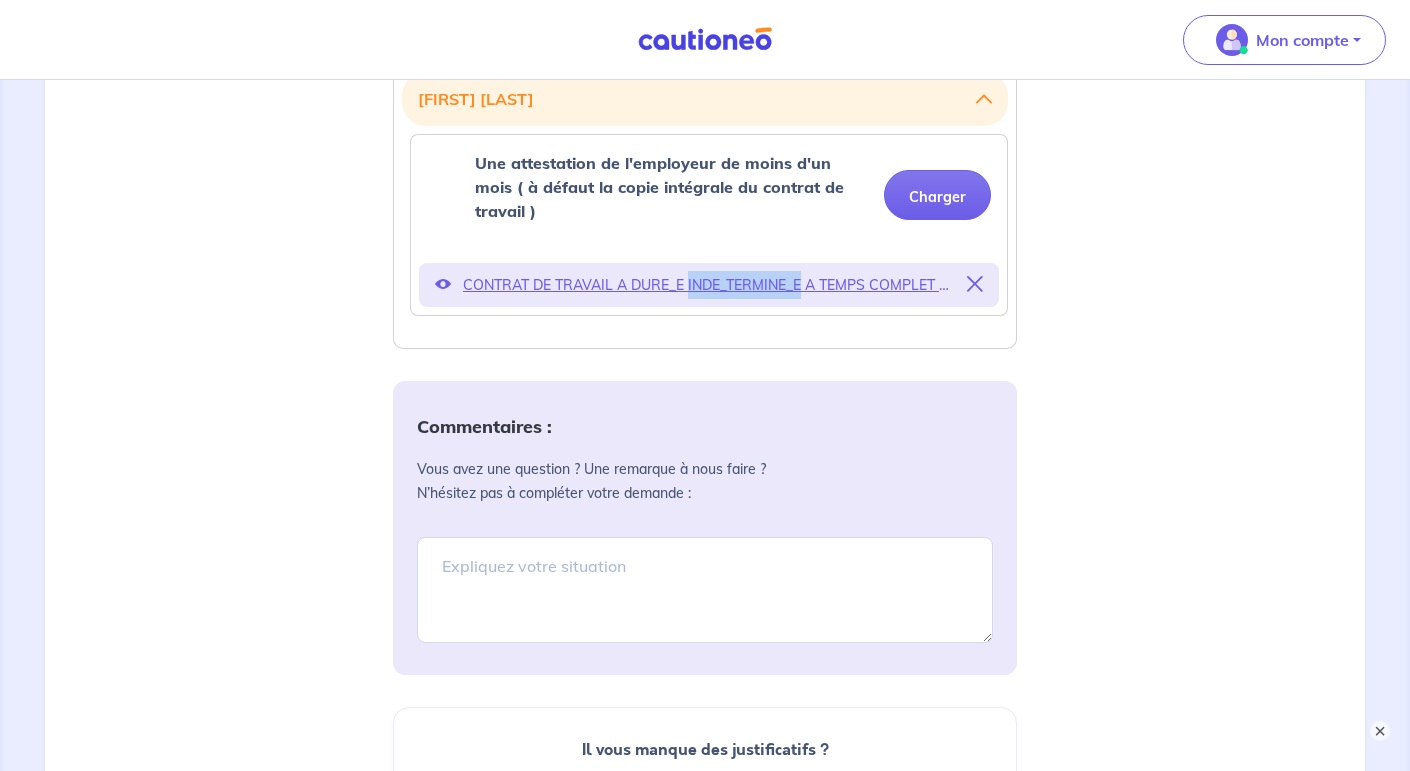 click on "CONTRAT DE TRAVAIL A DURE_E INDE_TERMINE_E A TEMPS COMPLET 2.pdf" at bounding box center (709, 285) 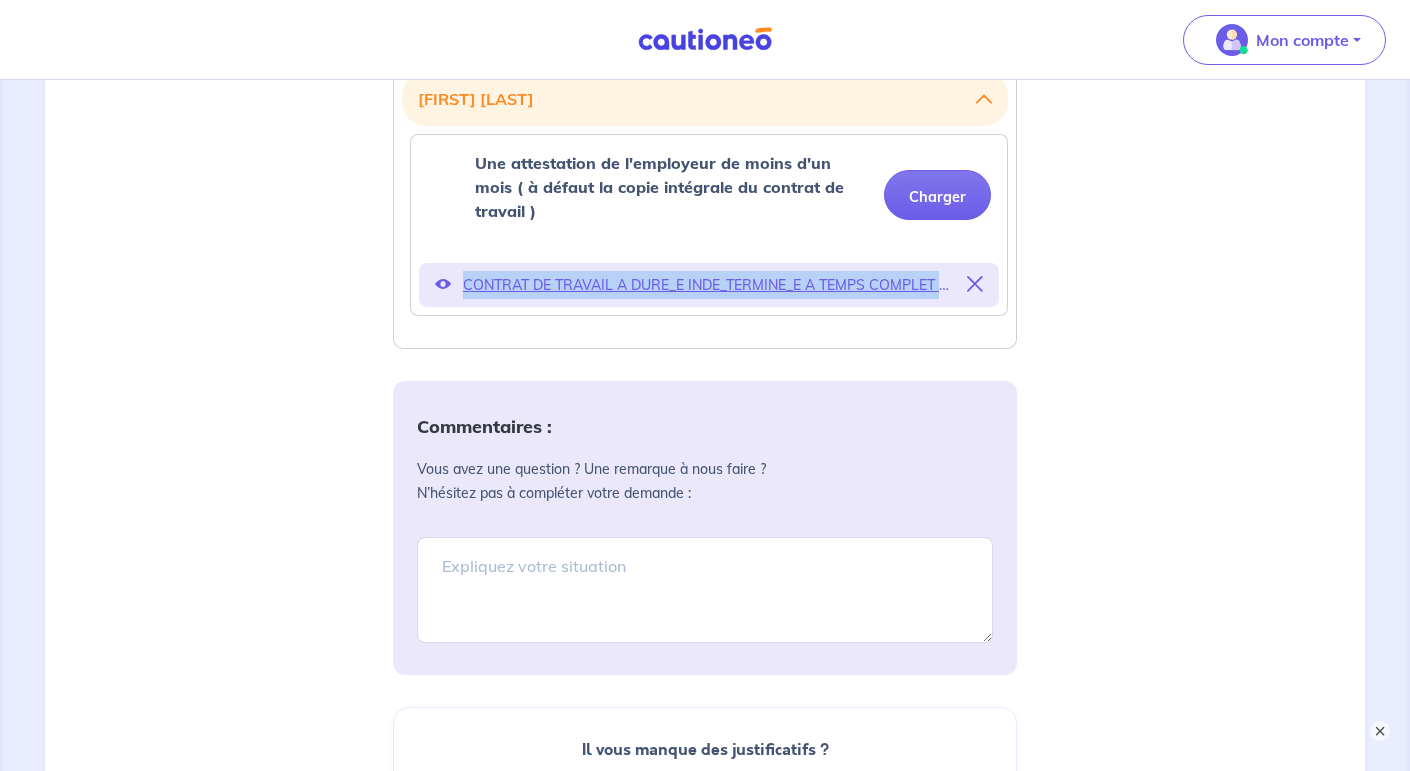 click on "CONTRAT DE TRAVAIL A DURE_E INDE_TERMINE_E A TEMPS COMPLET 2.pdf" at bounding box center (709, 285) 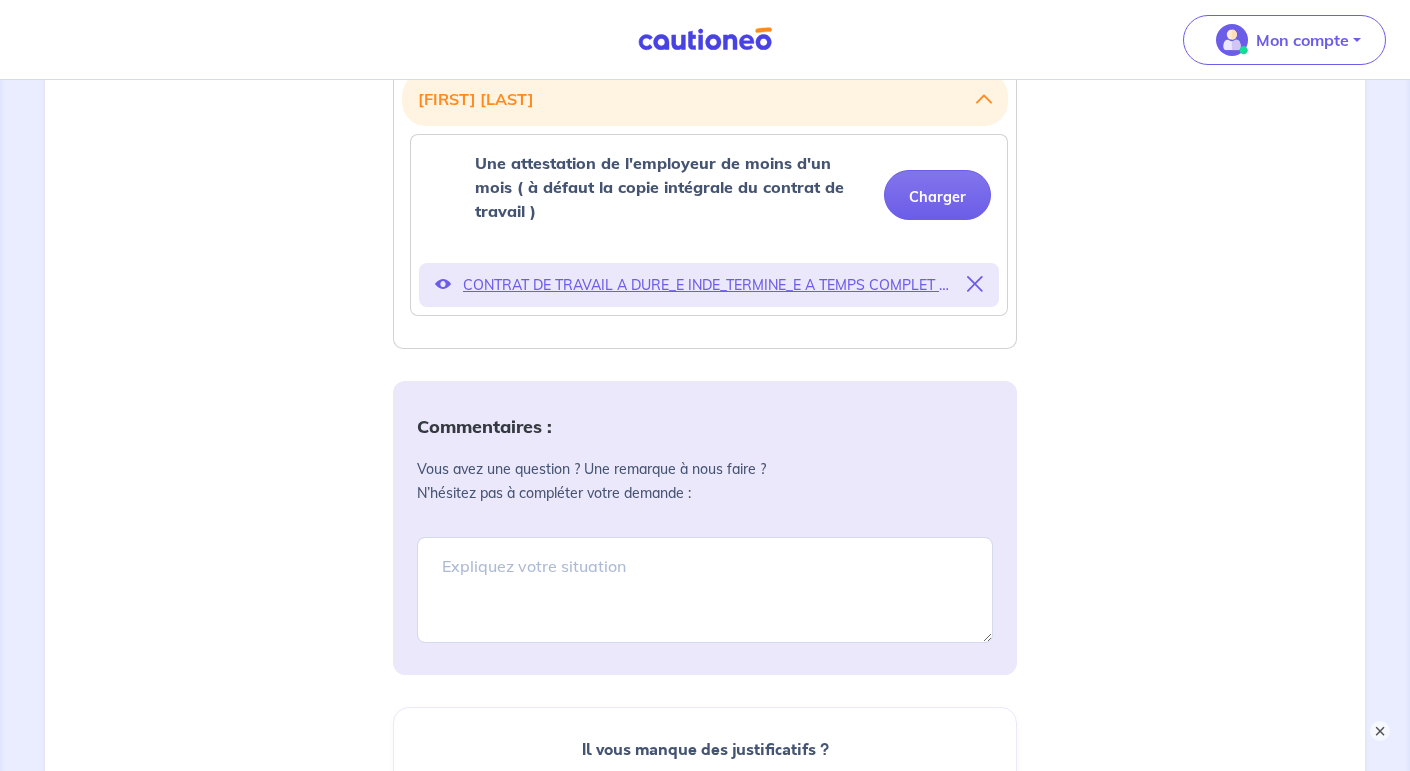 click on "CONTRAT DE TRAVAIL A DURE_E INDE_TERMINE_E A TEMPS COMPLET 2.pdf" at bounding box center (709, 285) 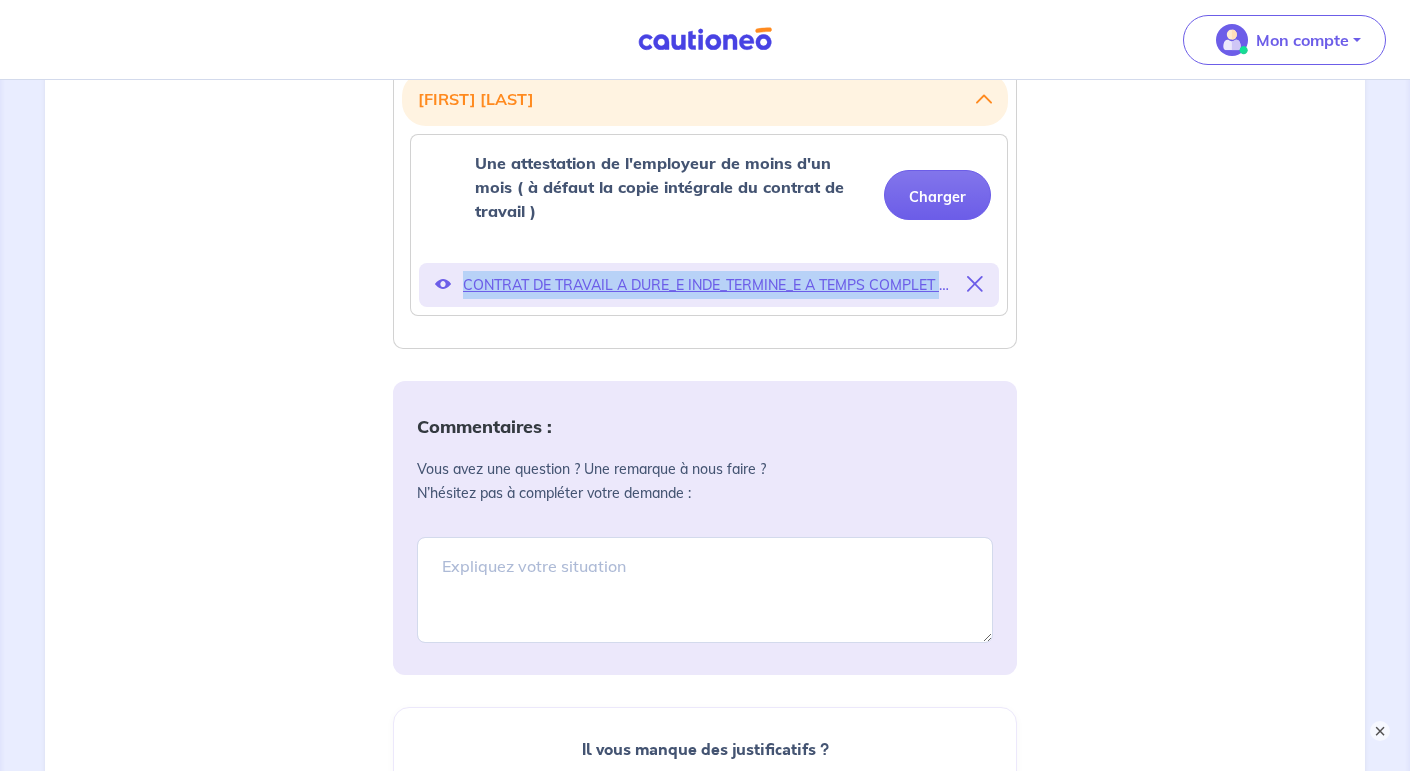 click on "CONTRAT DE TRAVAIL A DURE_E INDE_TERMINE_E A TEMPS COMPLET 2.pdf" at bounding box center [709, 285] 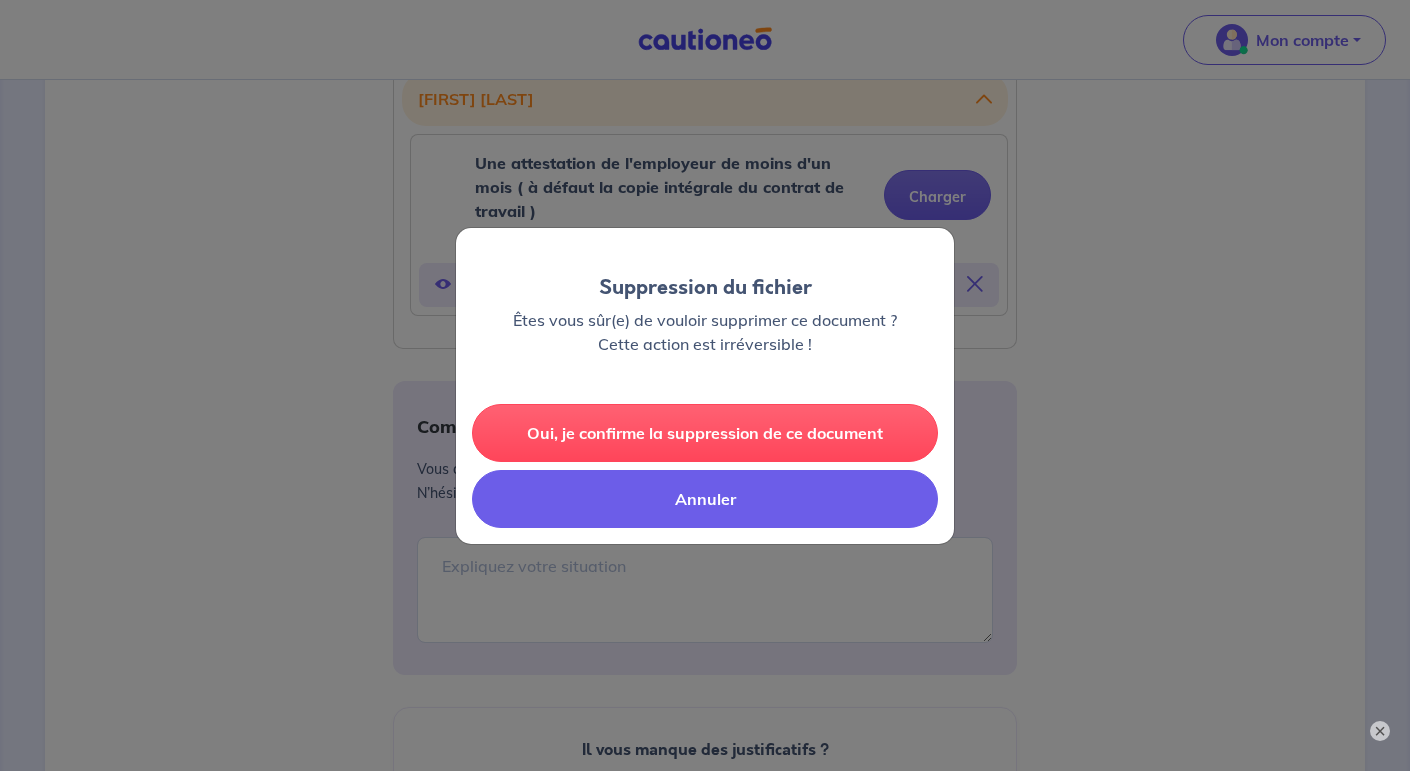 click on "Annuler" at bounding box center [705, 499] 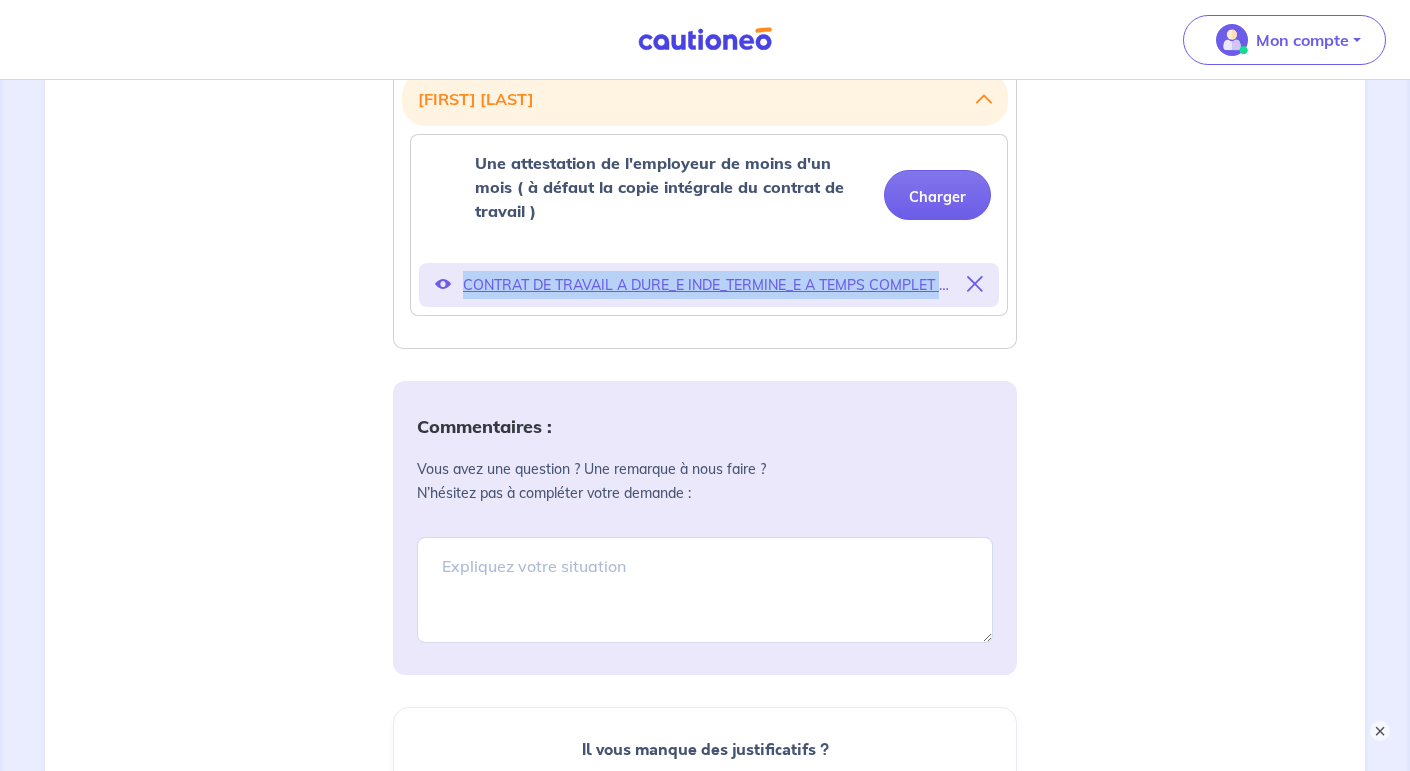 click on "CONTRAT DE TRAVAIL A DURE_E INDE_TERMINE_E A TEMPS COMPLET 2.pdf" at bounding box center [709, 285] 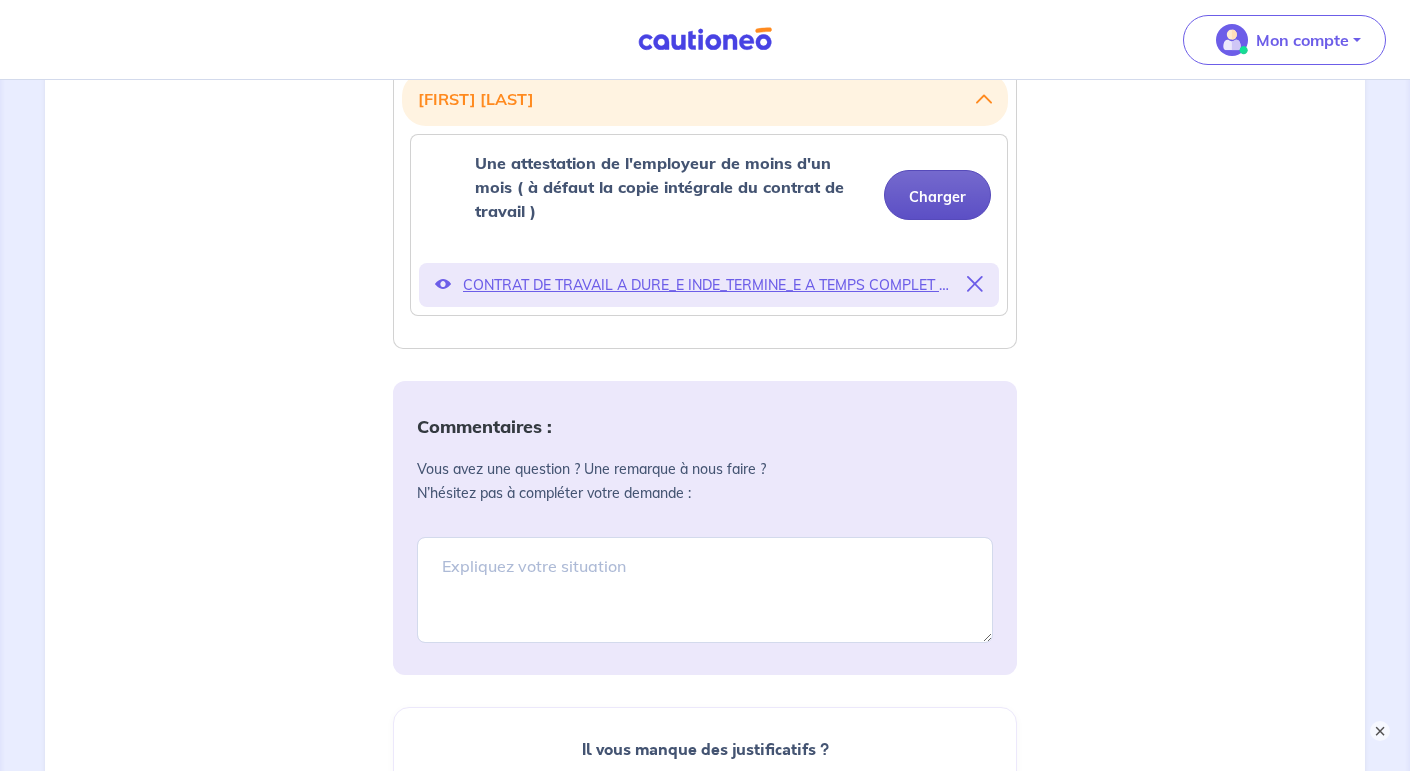 click on "Charger" at bounding box center (937, 195) 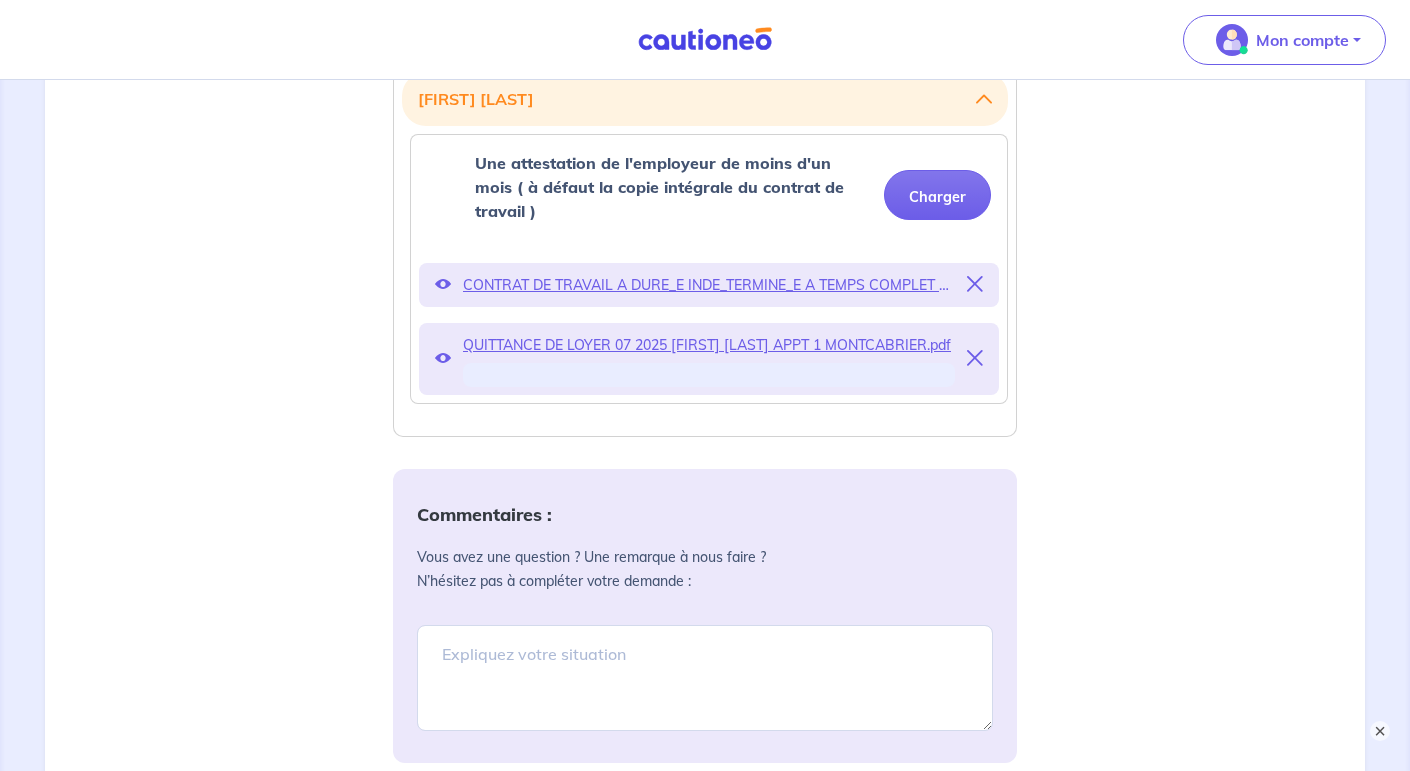 click on "QUITTANCE DE LOYER 07 2025 JULIEN PIGEON APPT 1 MONTCABRIER.pdf" at bounding box center (709, 345) 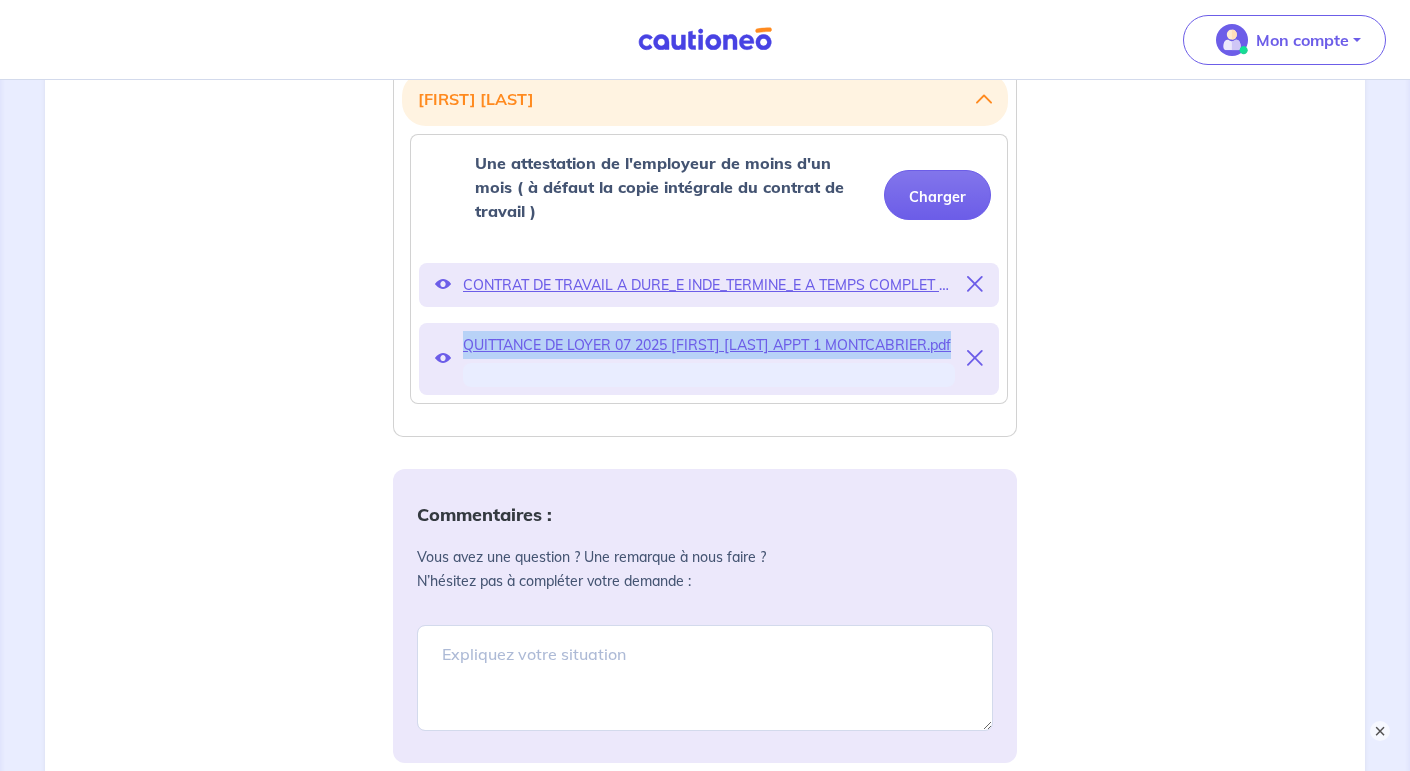 click on "QUITTANCE DE LOYER 07 2025 JULIEN PIGEON APPT 1 MONTCABRIER.pdf" at bounding box center [709, 345] 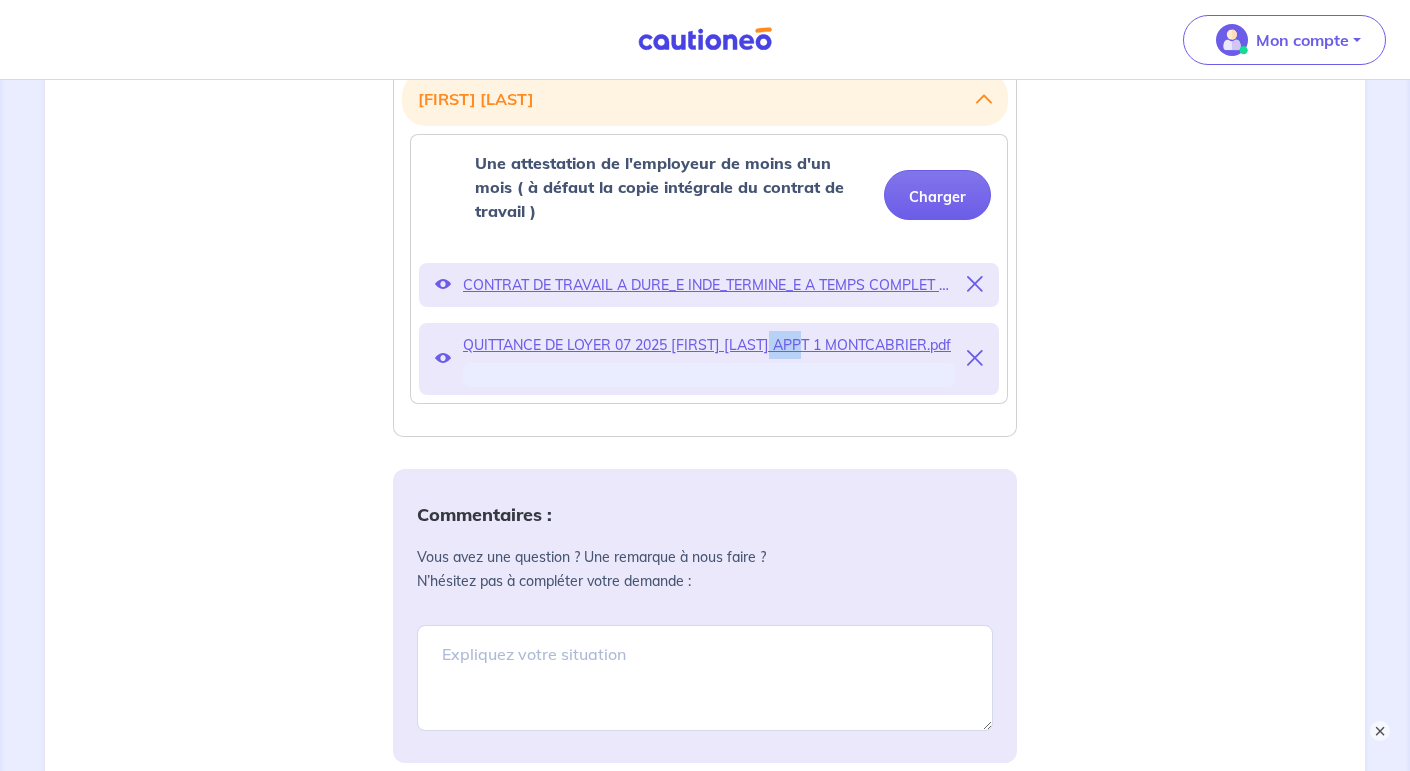 click on "QUITTANCE DE LOYER 07 2025 JULIEN PIGEON APPT 1 MONTCABRIER.pdf" at bounding box center (709, 345) 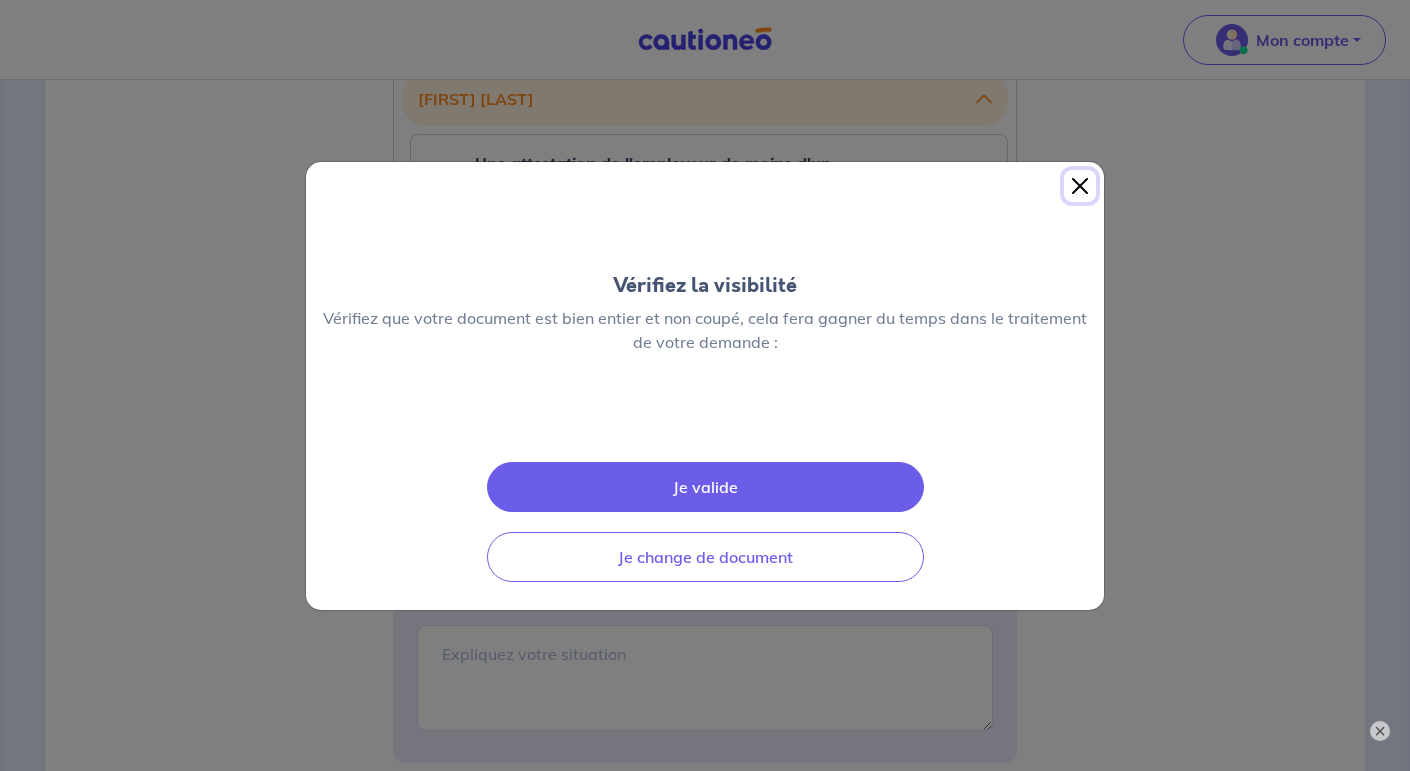 click at bounding box center (1080, 186) 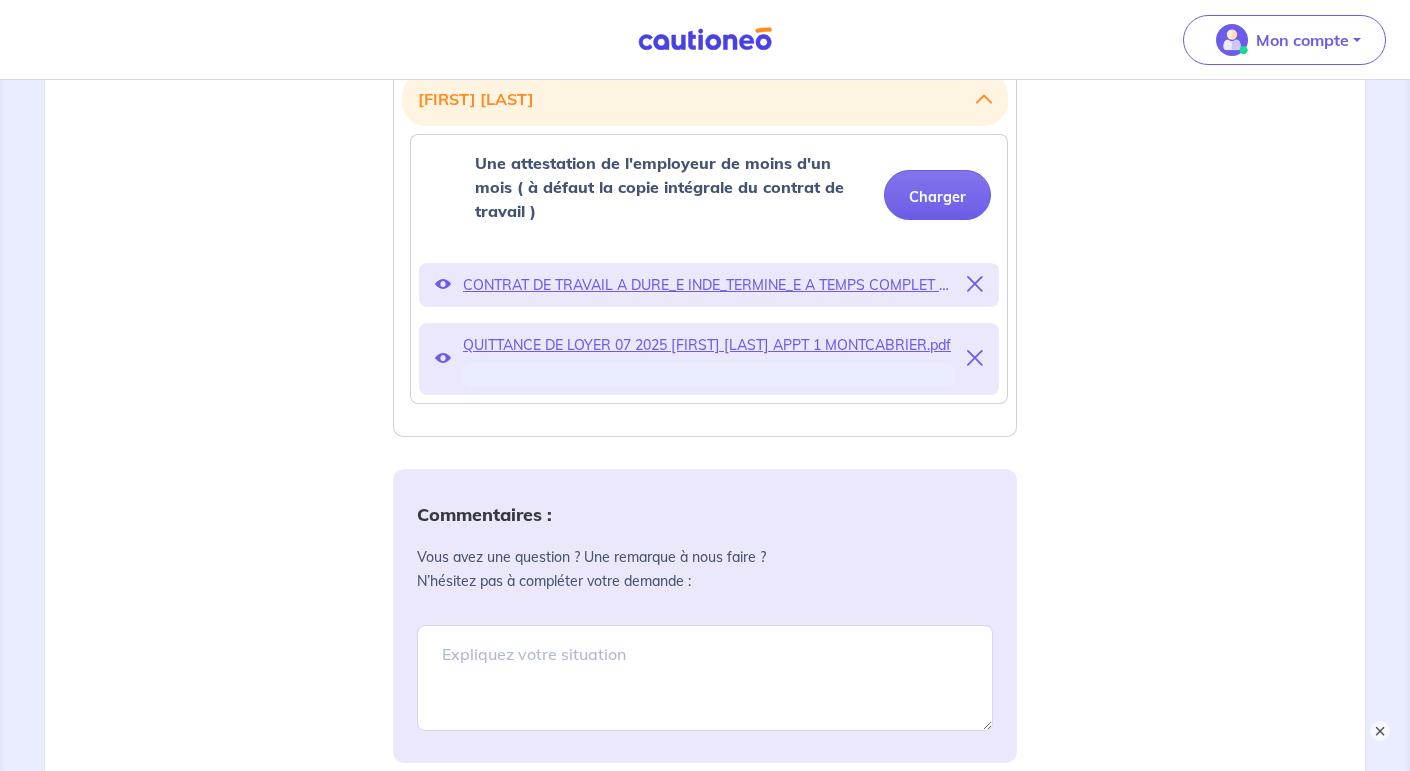 click on "QUITTANCE DE LOYER 07 2025 JULIEN PIGEON APPT 1 MONTCABRIER.pdf 0 %" at bounding box center (709, 359) 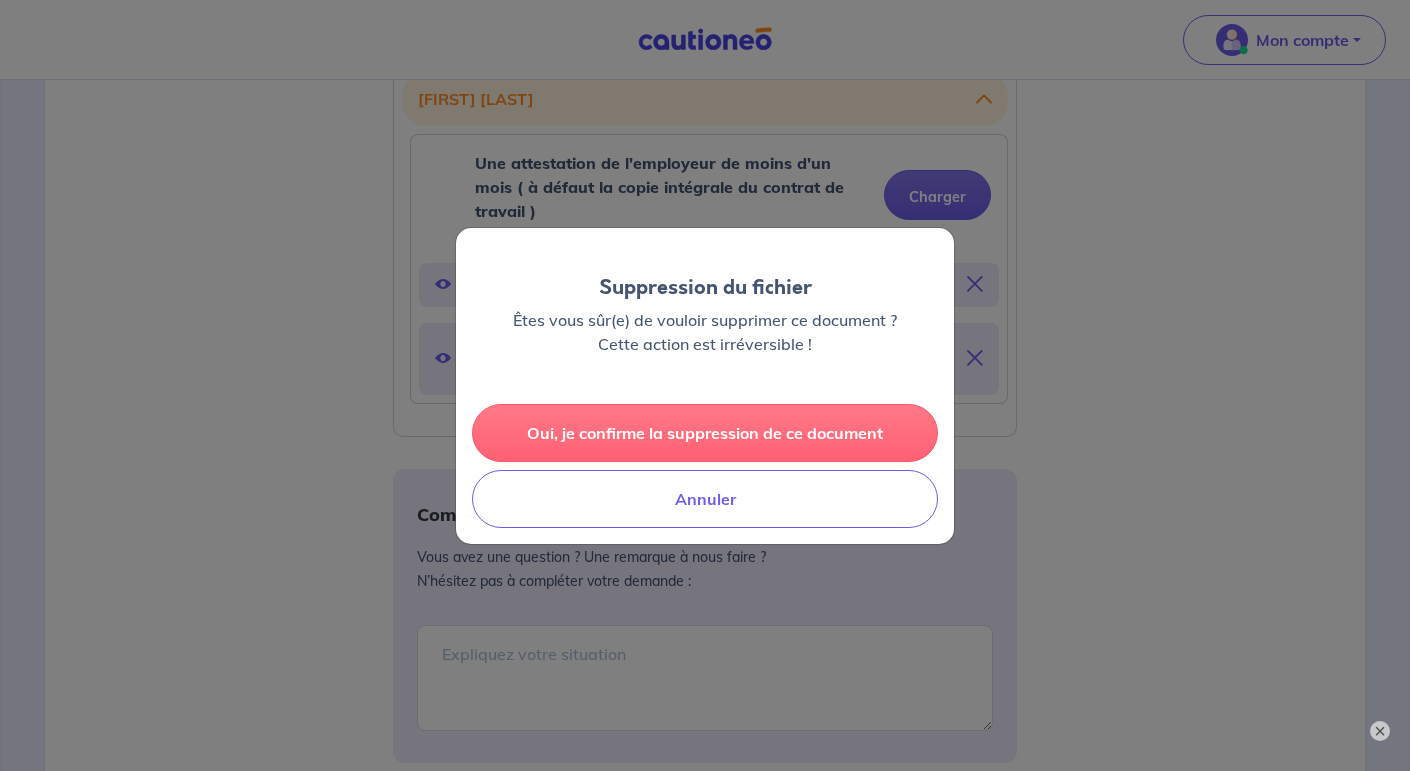 click on "Oui, je confirme la suppression de ce document" at bounding box center [705, 433] 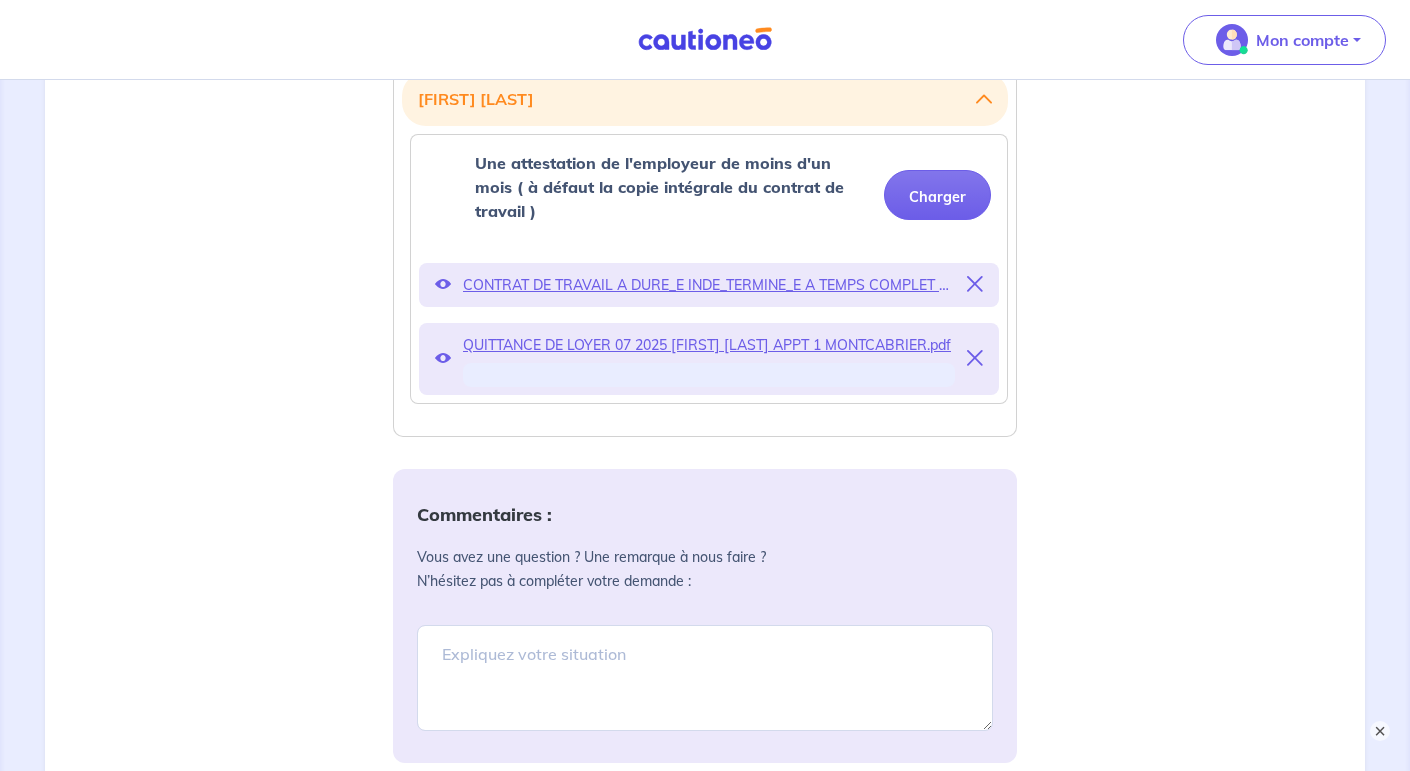 click at bounding box center [975, 358] 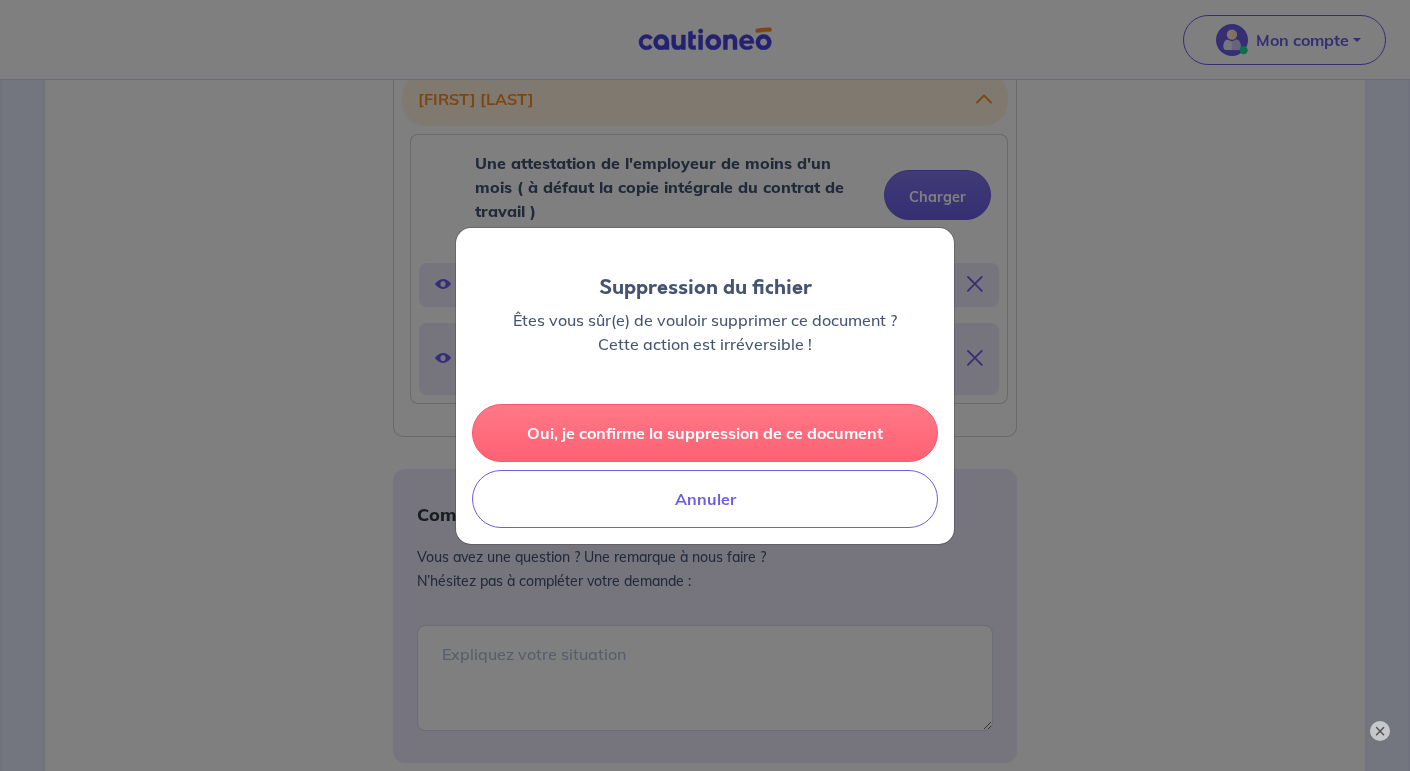 click on "Oui, je confirme la suppression de ce document" at bounding box center [705, 433] 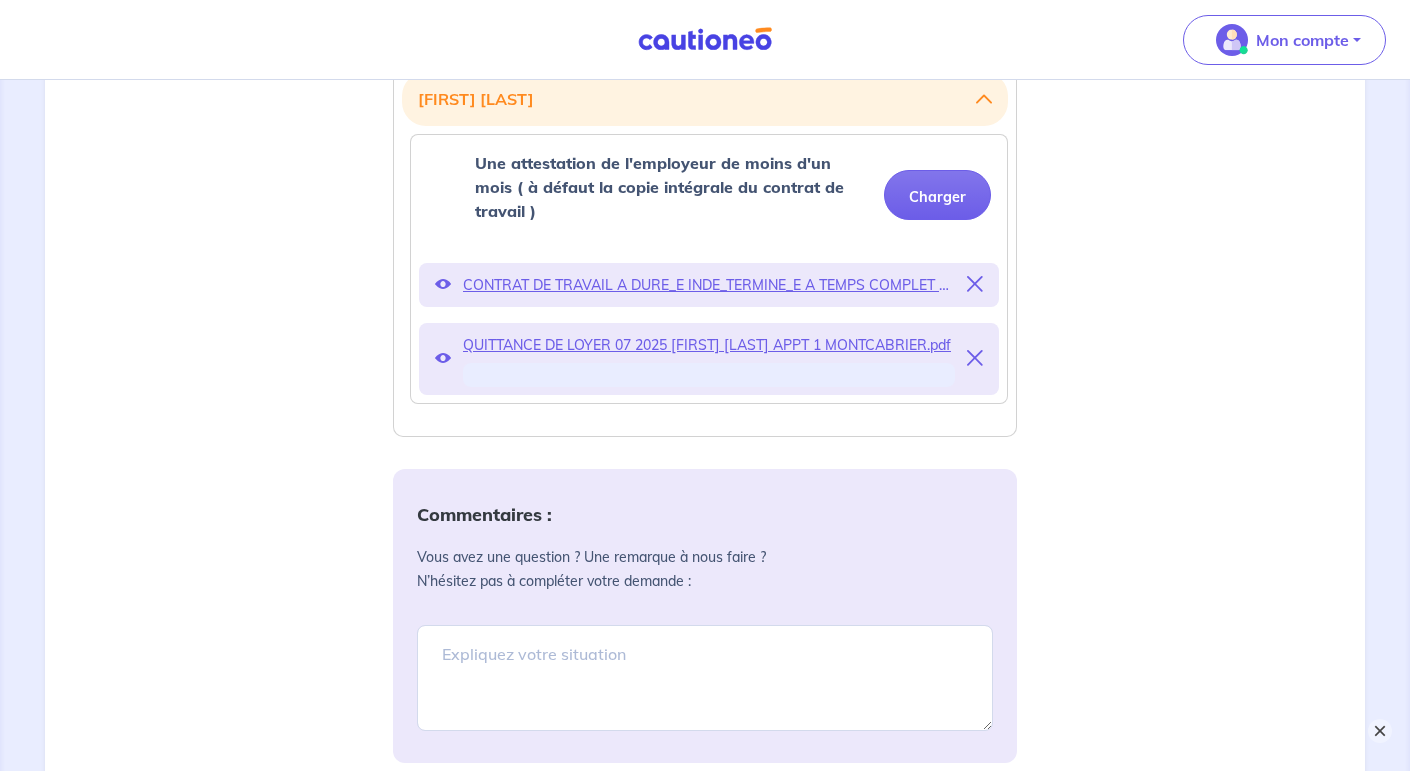 click on "×" at bounding box center (1380, 731) 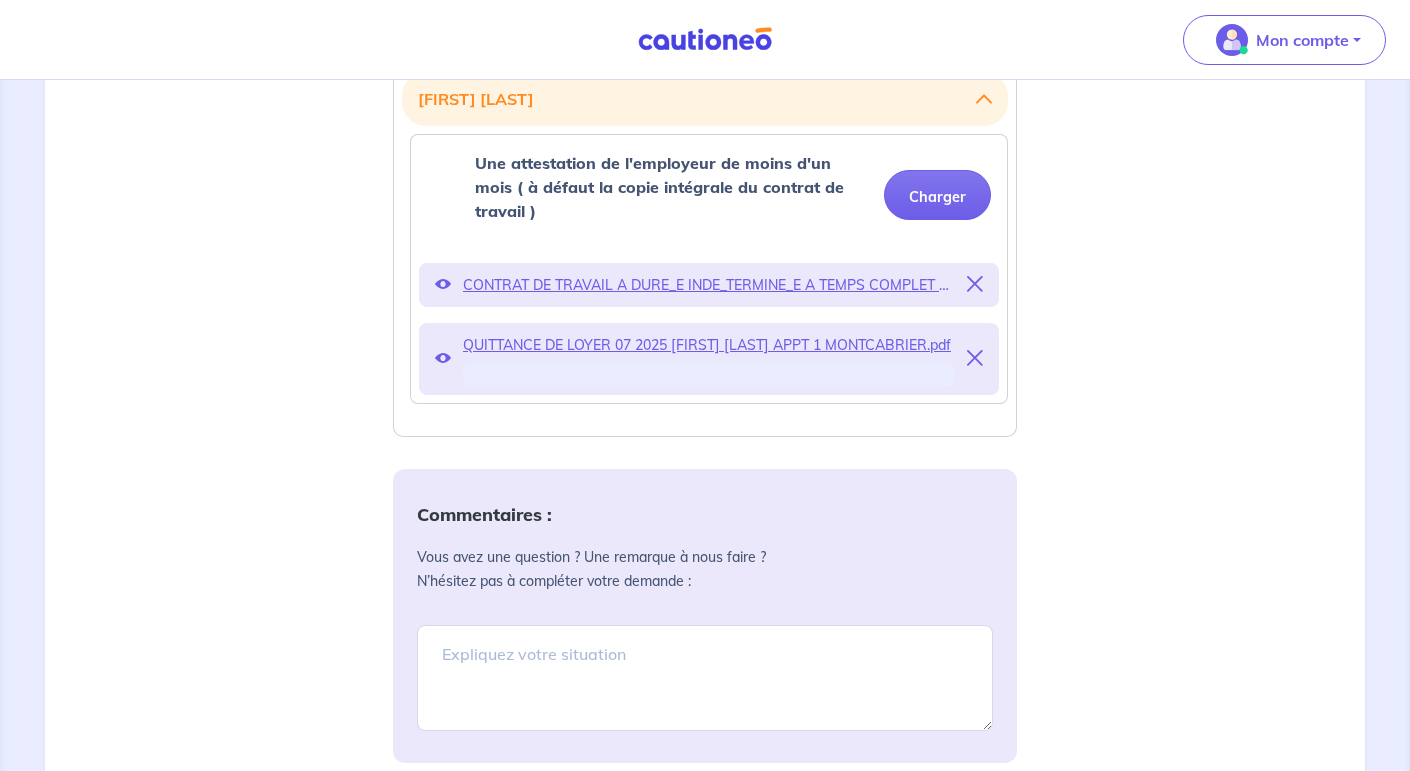 click at bounding box center [443, 284] 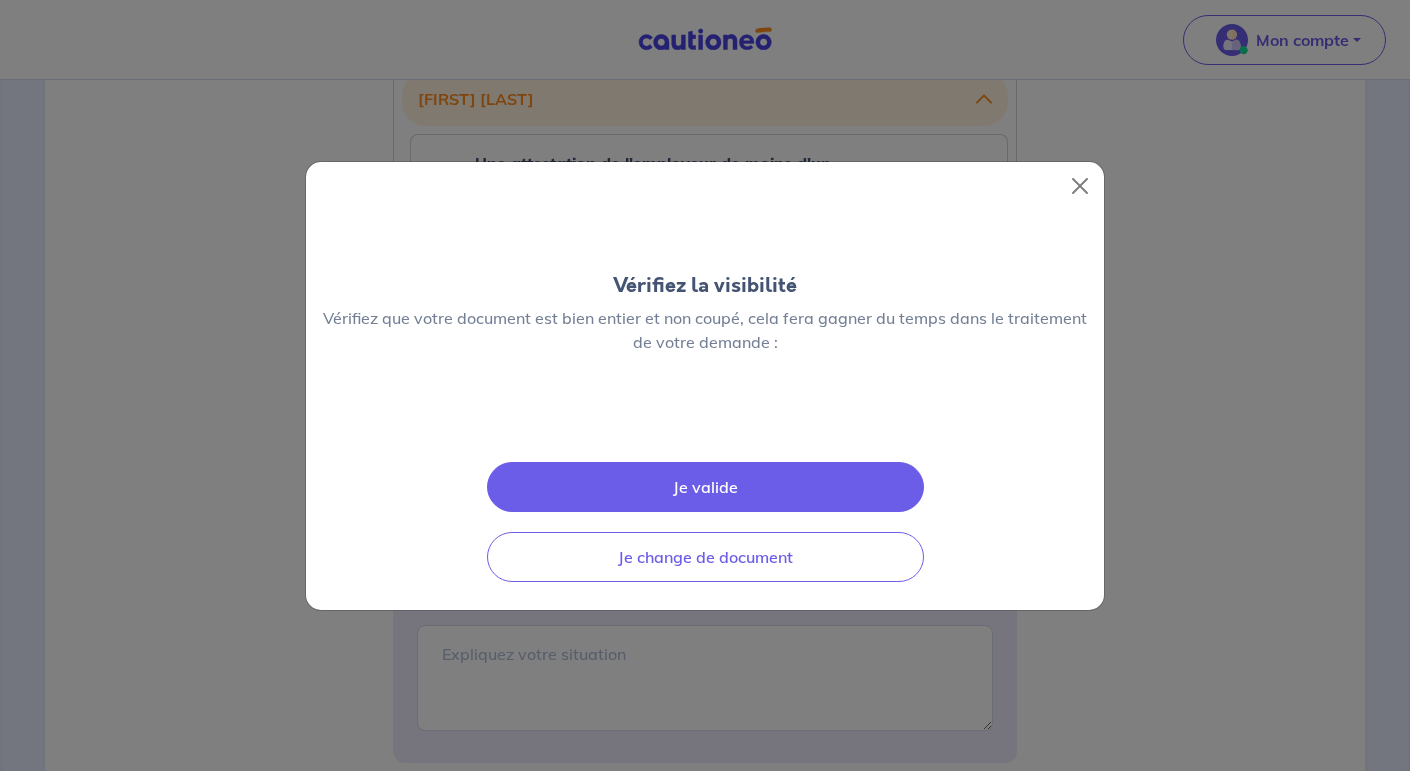 click on "Je valide" at bounding box center (705, 487) 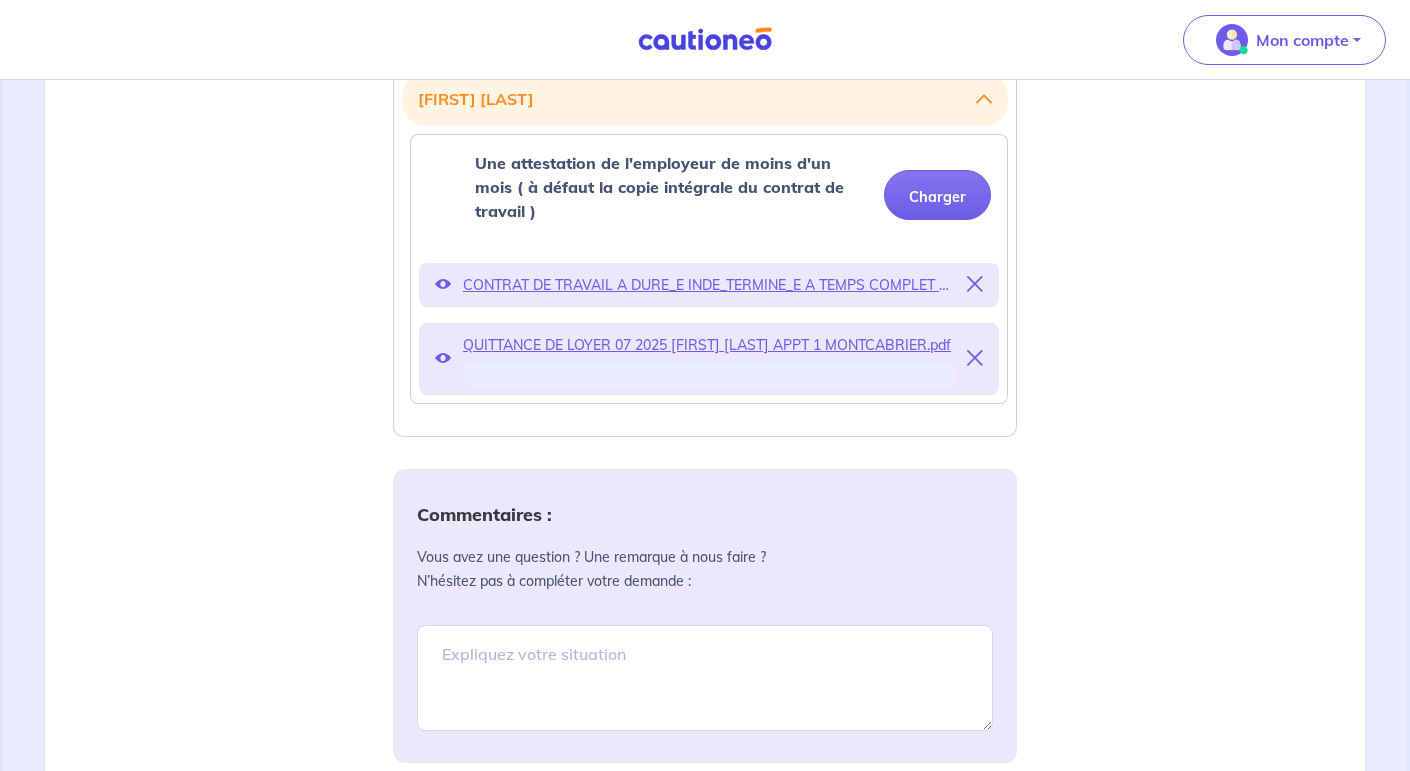 click on "Commentaires :" at bounding box center (705, 515) 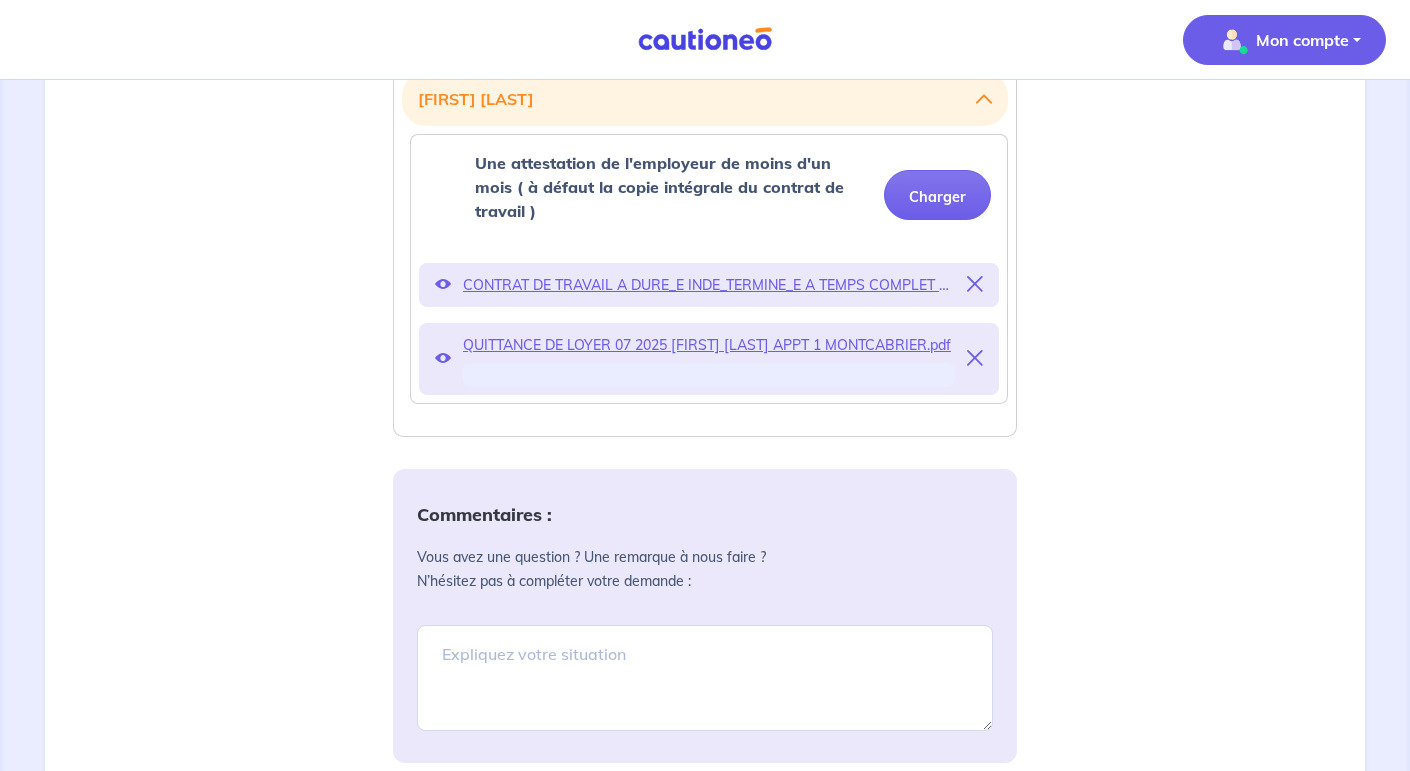 click on "Mon compte" at bounding box center (1302, 40) 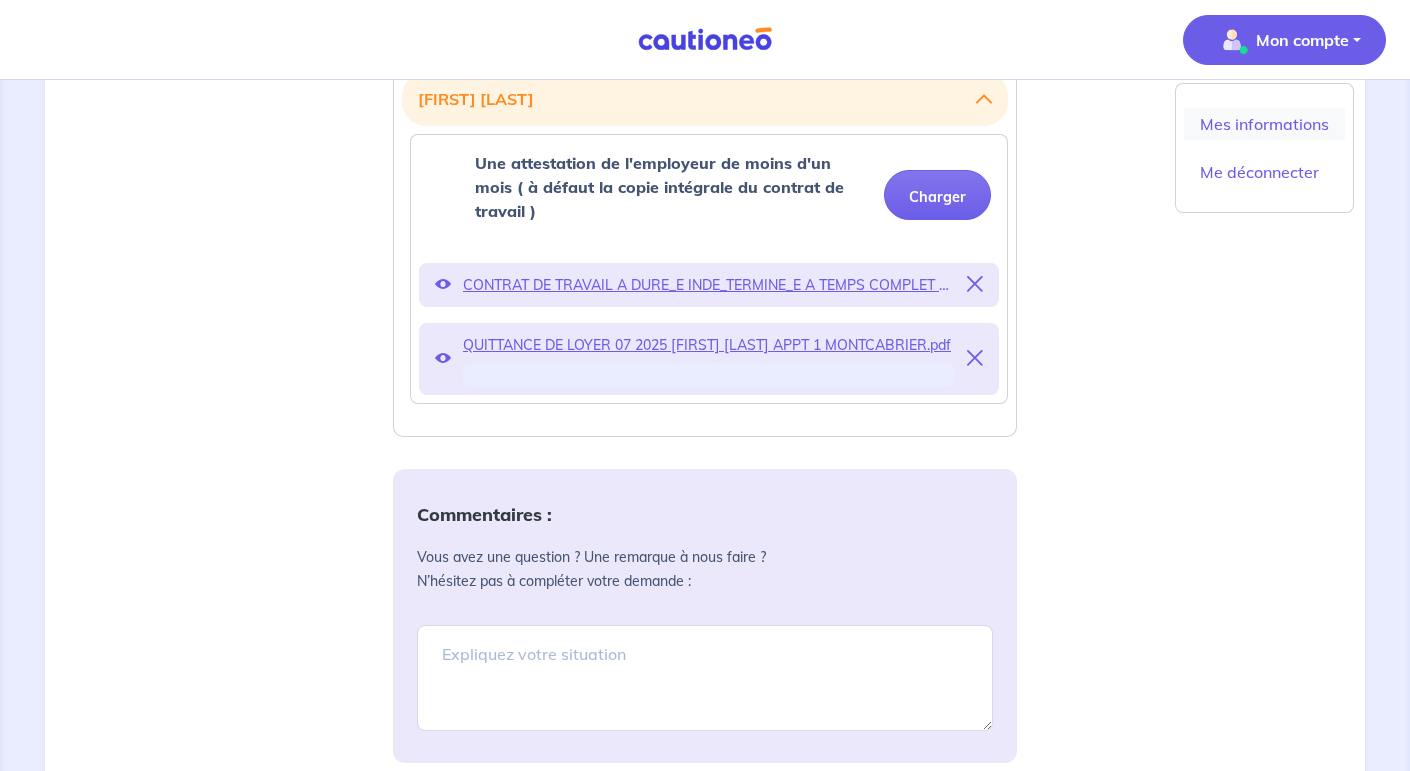 click on "Mes informations" at bounding box center (1264, 124) 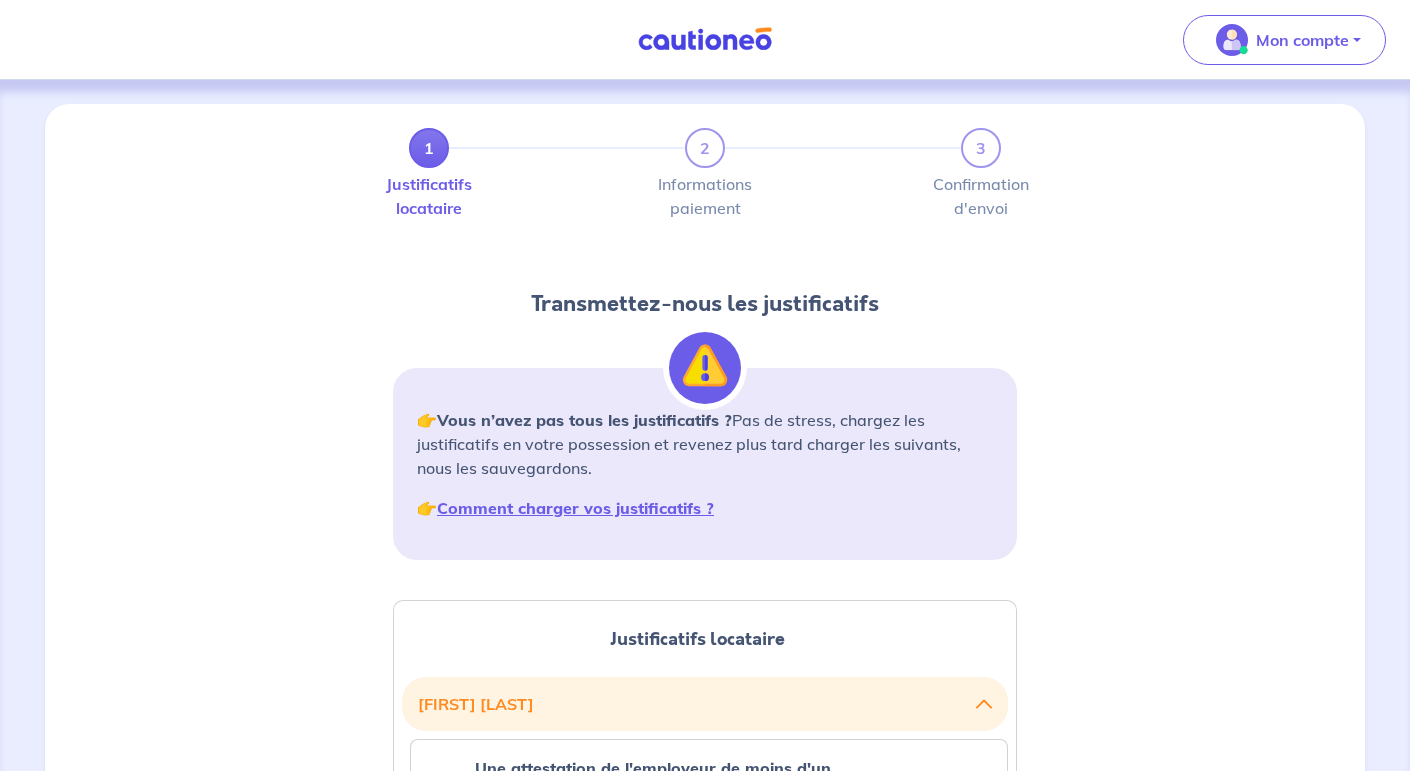 scroll, scrollTop: 605, scrollLeft: 0, axis: vertical 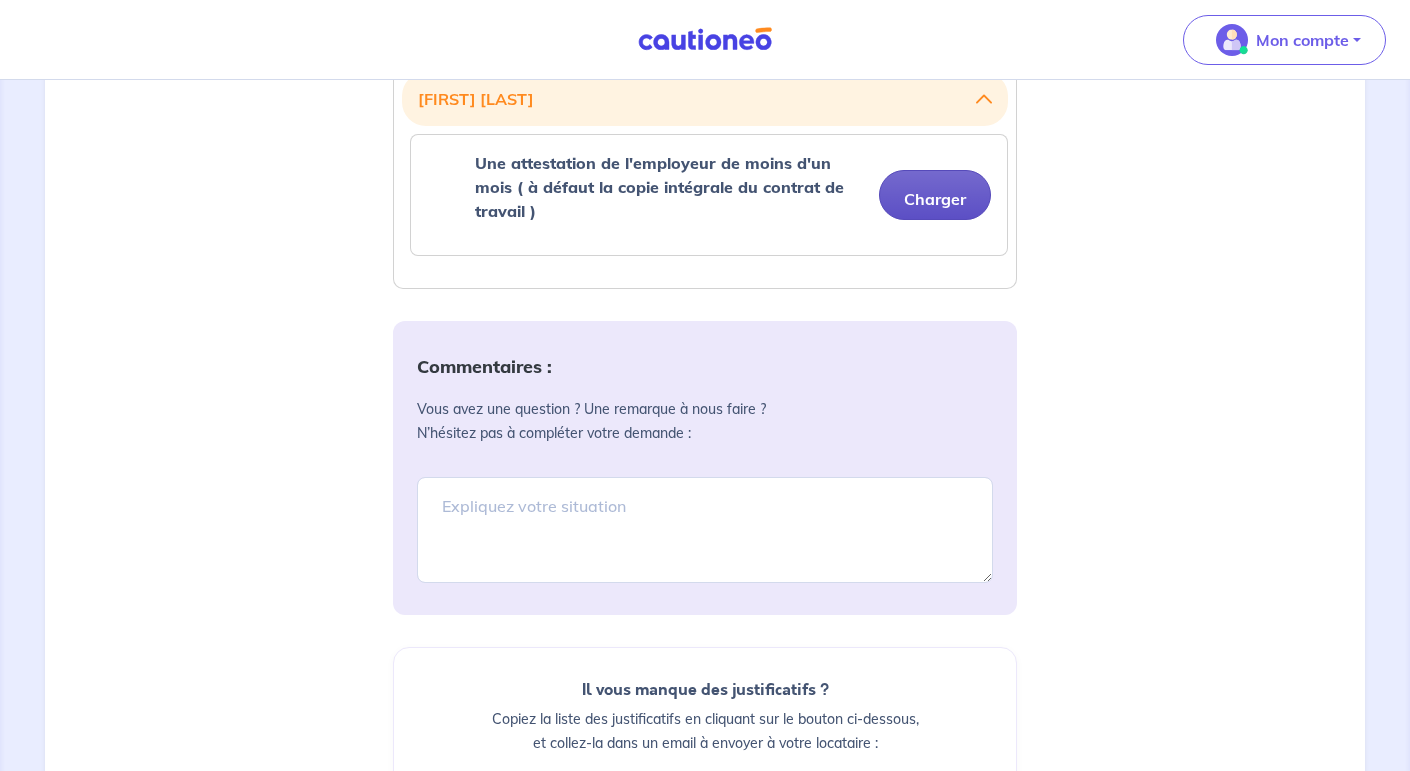 click on "Charger" at bounding box center [935, 195] 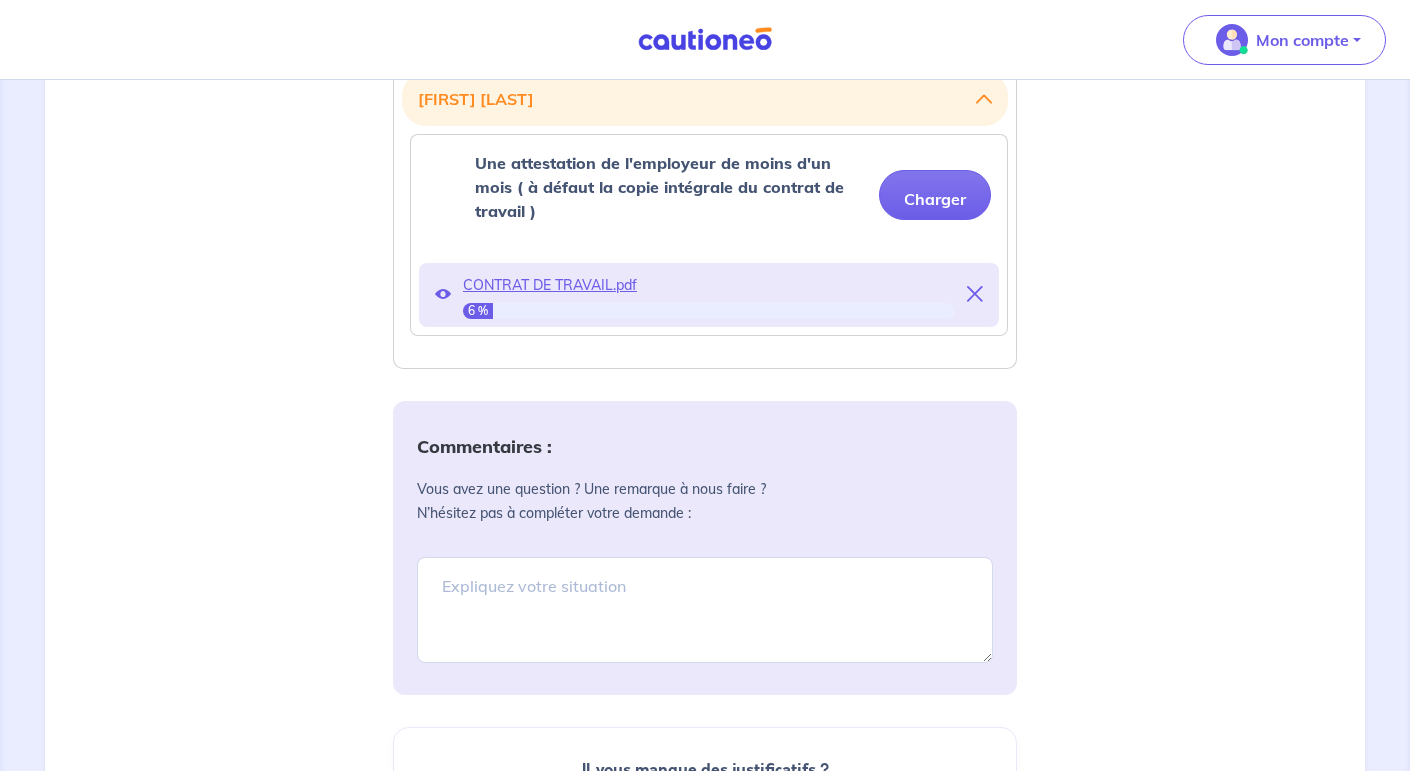 click on "Justificatifs locataire Julien   PIGEON Une attestation de l'employeur de moins d'un mois ( à défaut la copie intégrale du contrat de travail ) Charger CONTRAT DE TRAVAIL.pdf 6 % Commentaires : Vous avez une question ? Une remarque à nous faire ?
N’hésitez pas à compléter votre demande : Il vous manque des justificatifs ? Copiez la liste des justificatifs en cliquant sur le bouton ci-dessous,
et collez-la dans un email à envoyer à votre locataire : Je copie la liste des justificatifs Étape Précédente Étape Précédente Continuer" at bounding box center (705, 548) 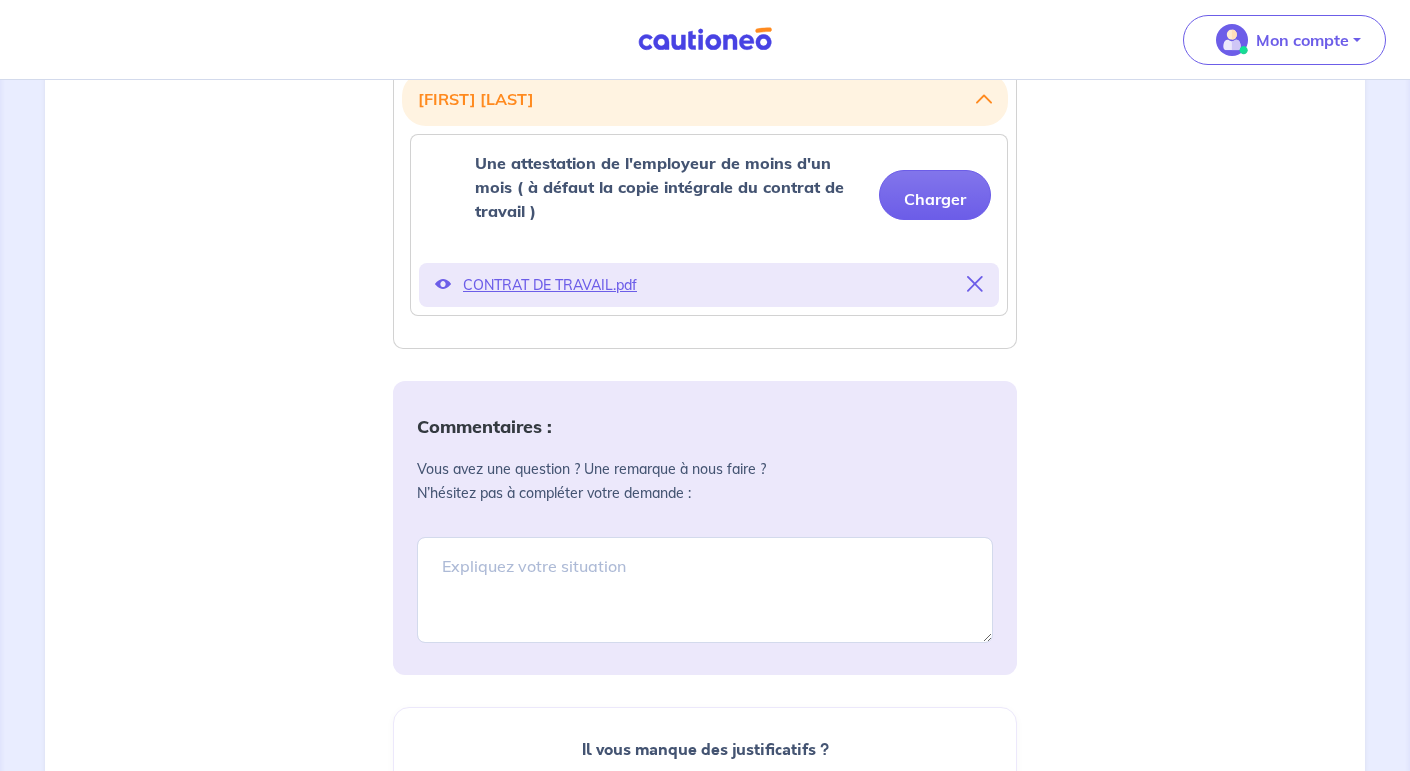 click at bounding box center (443, 284) 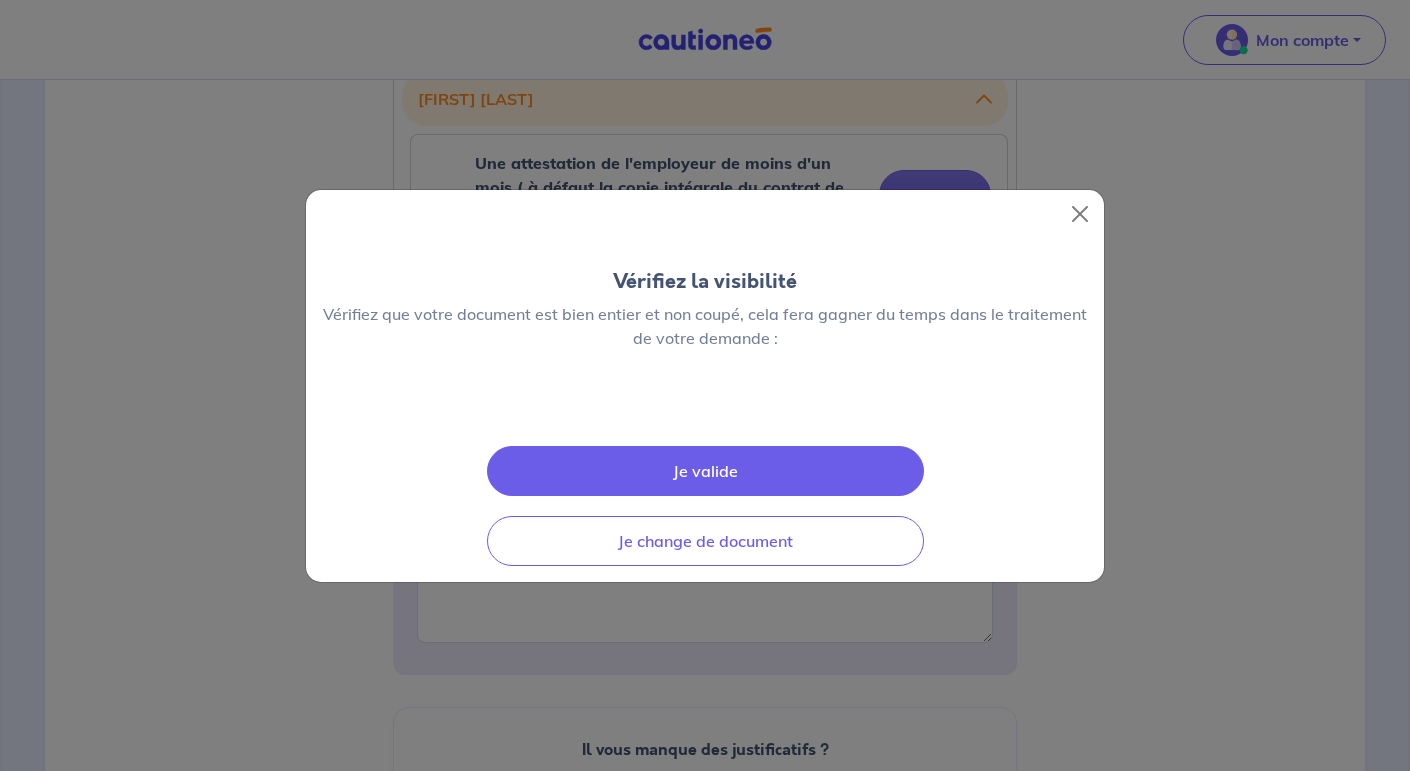 click on "Je valide" at bounding box center (705, 471) 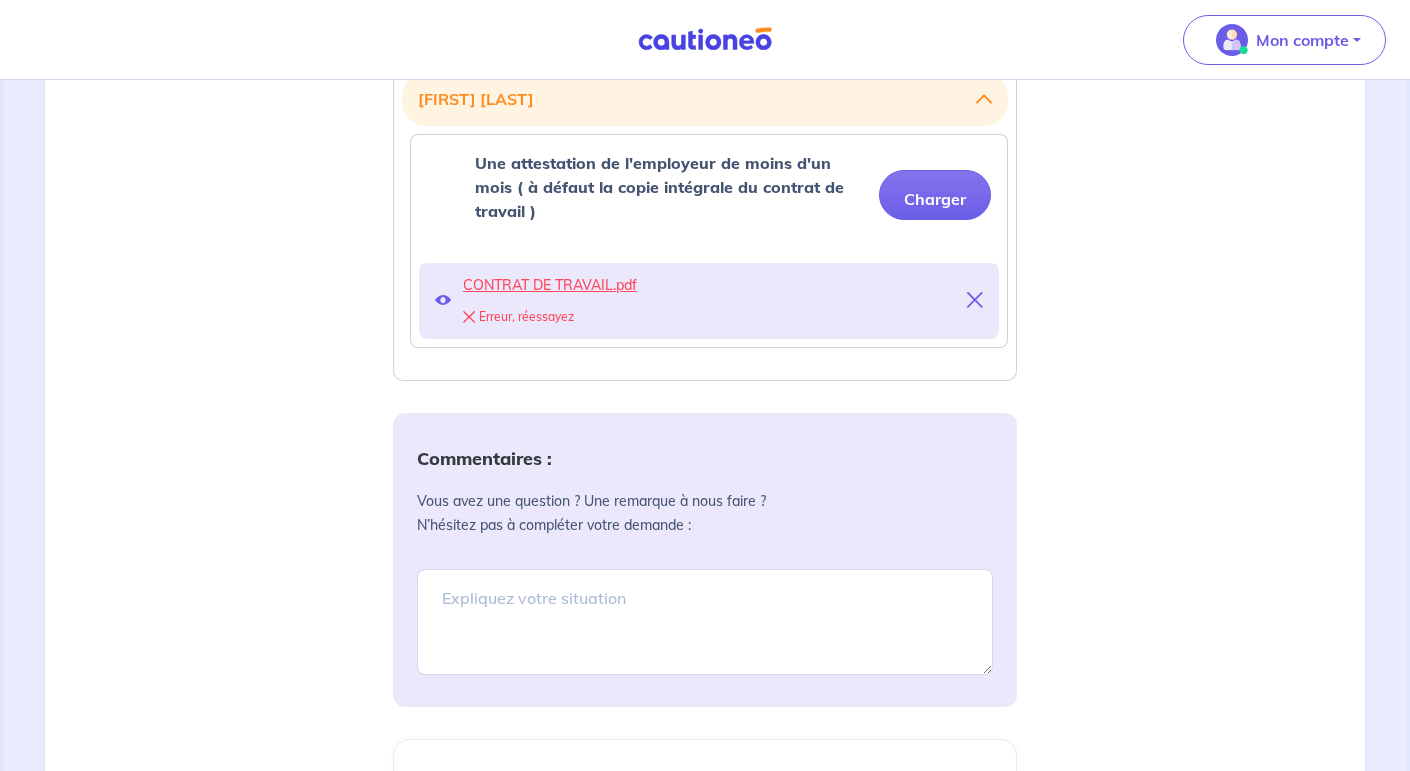 click at bounding box center (443, 300) 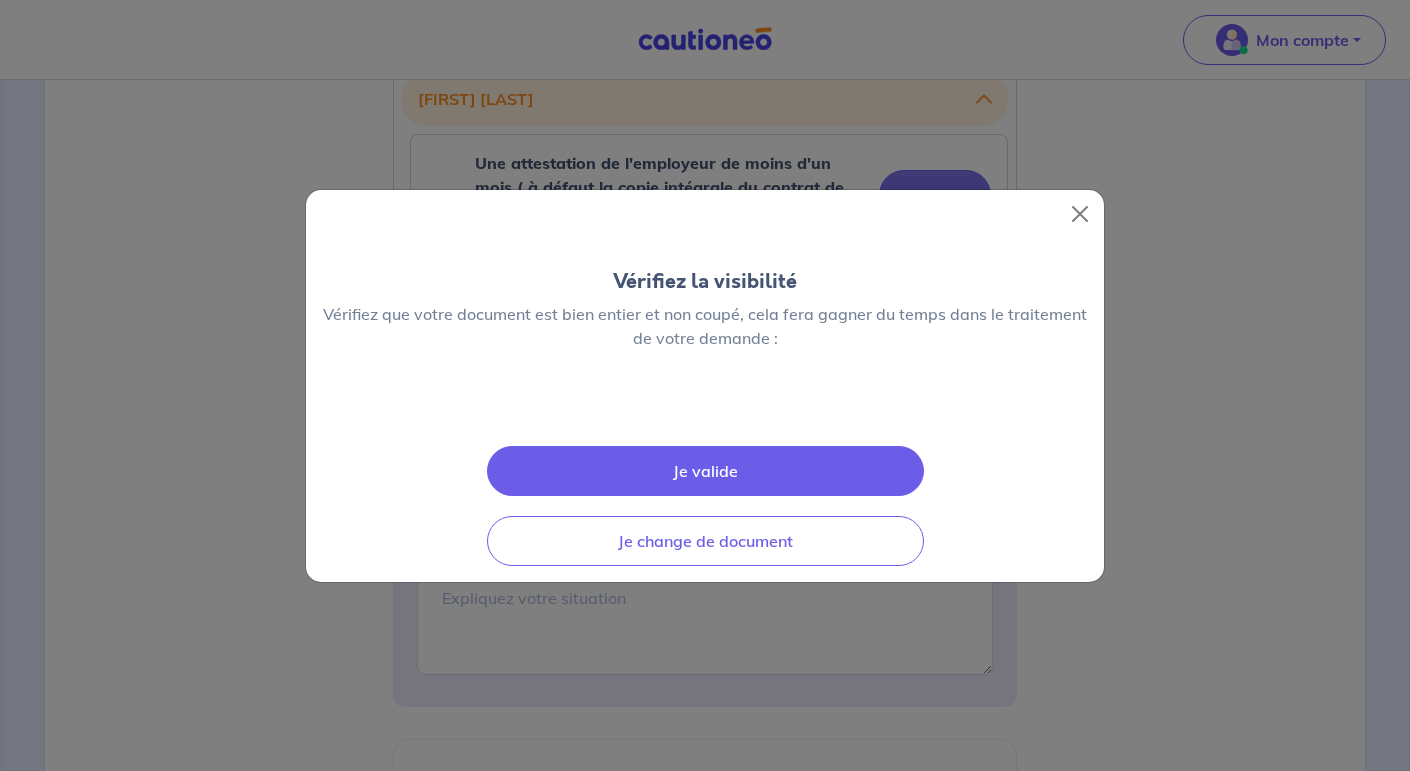 click on "Je valide" at bounding box center (705, 471) 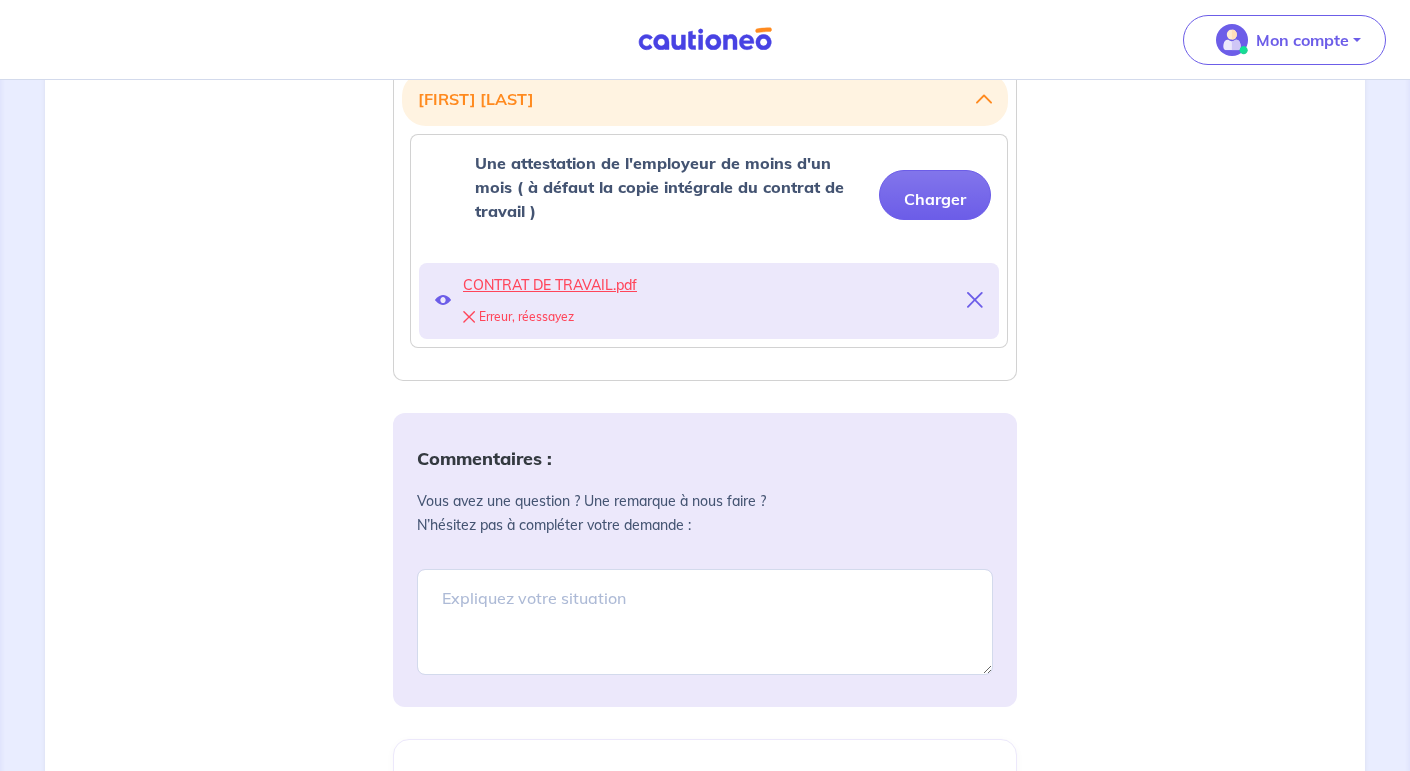 click at bounding box center [975, 300] 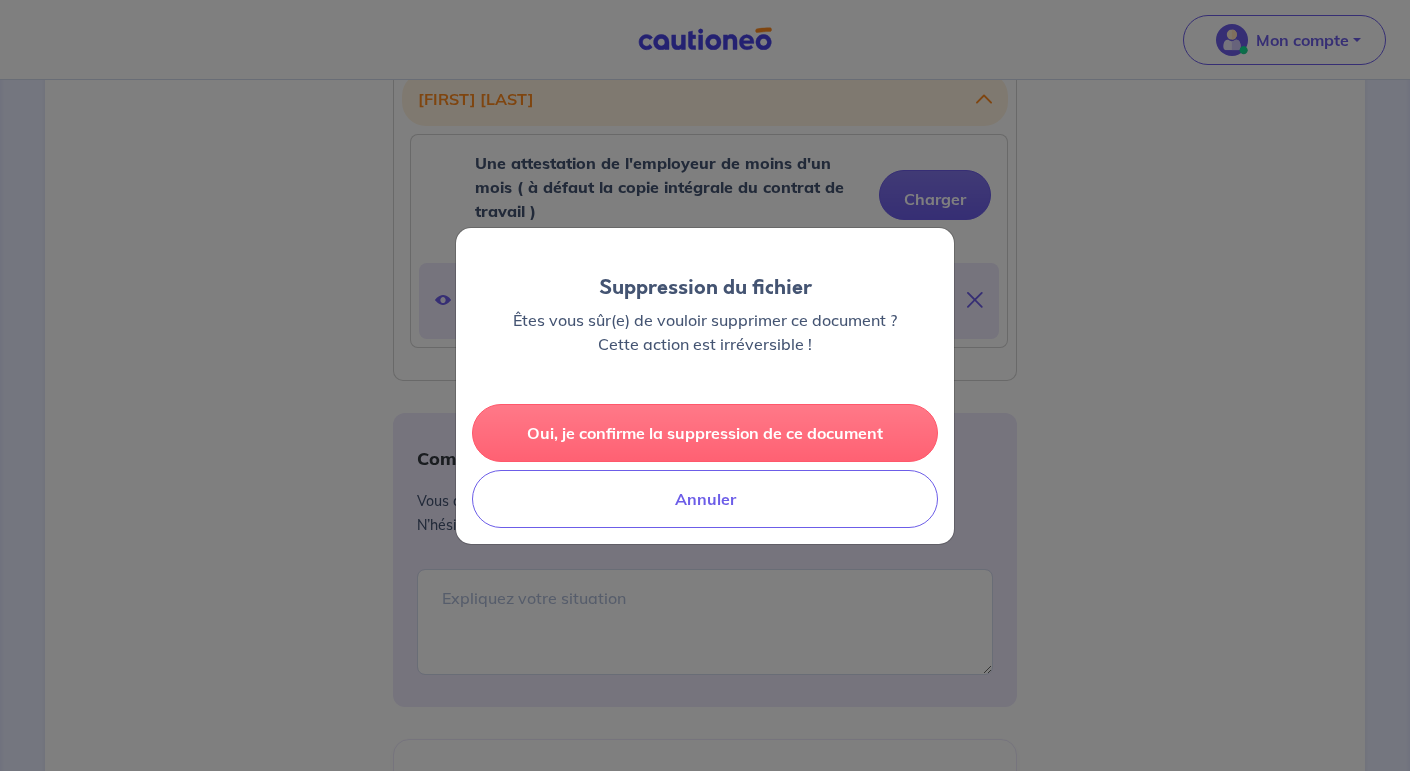click on "Oui, je confirme la suppression de ce document" at bounding box center (705, 433) 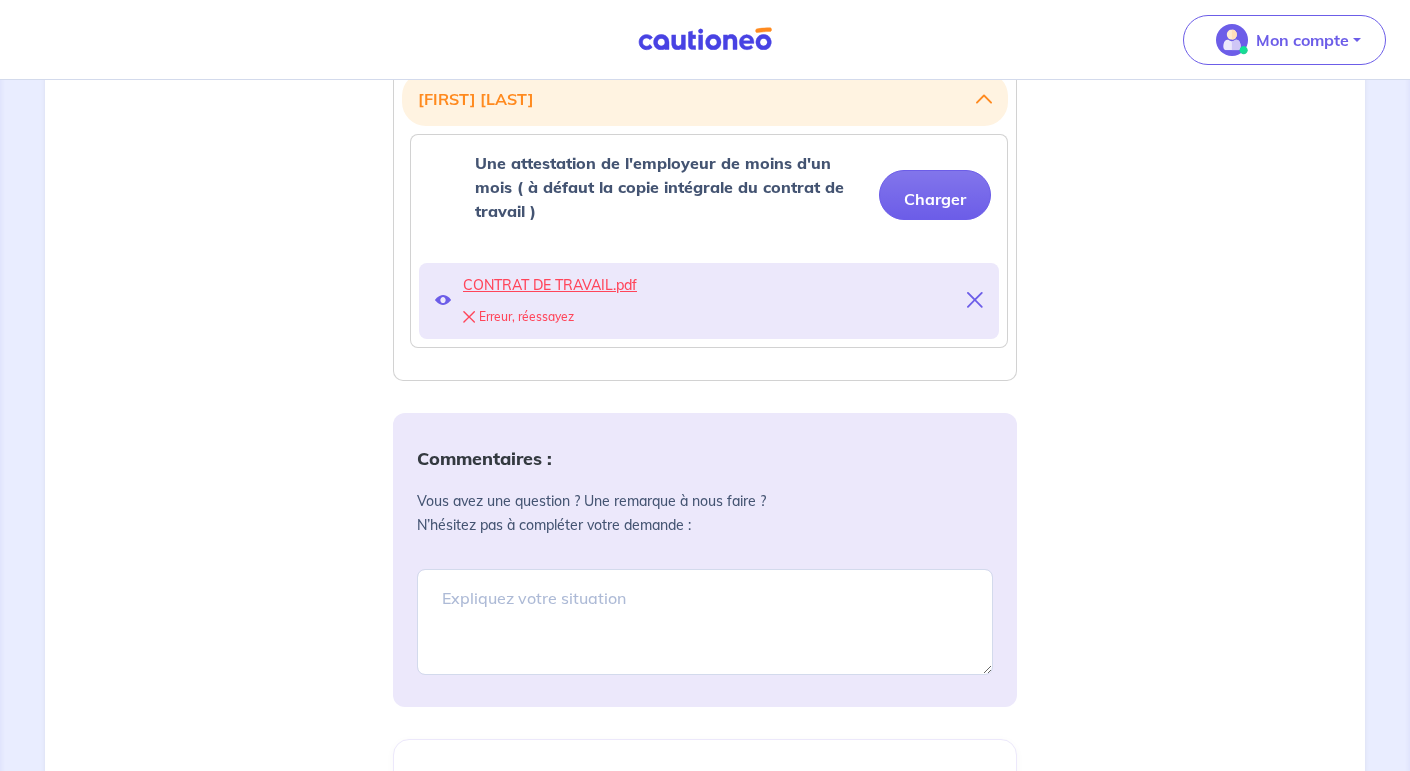 click at bounding box center [975, 301] 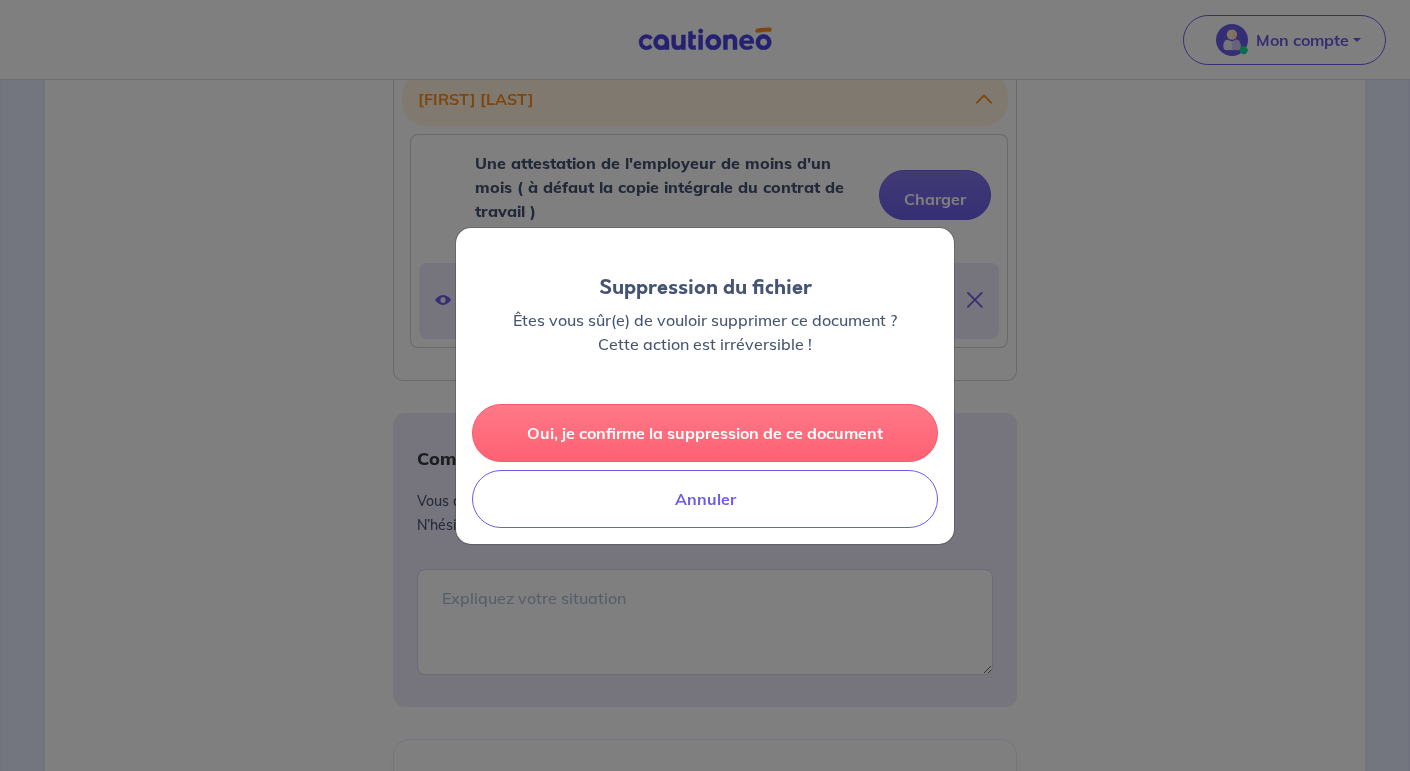 click on "Oui, je confirme la suppression de ce document" at bounding box center (705, 433) 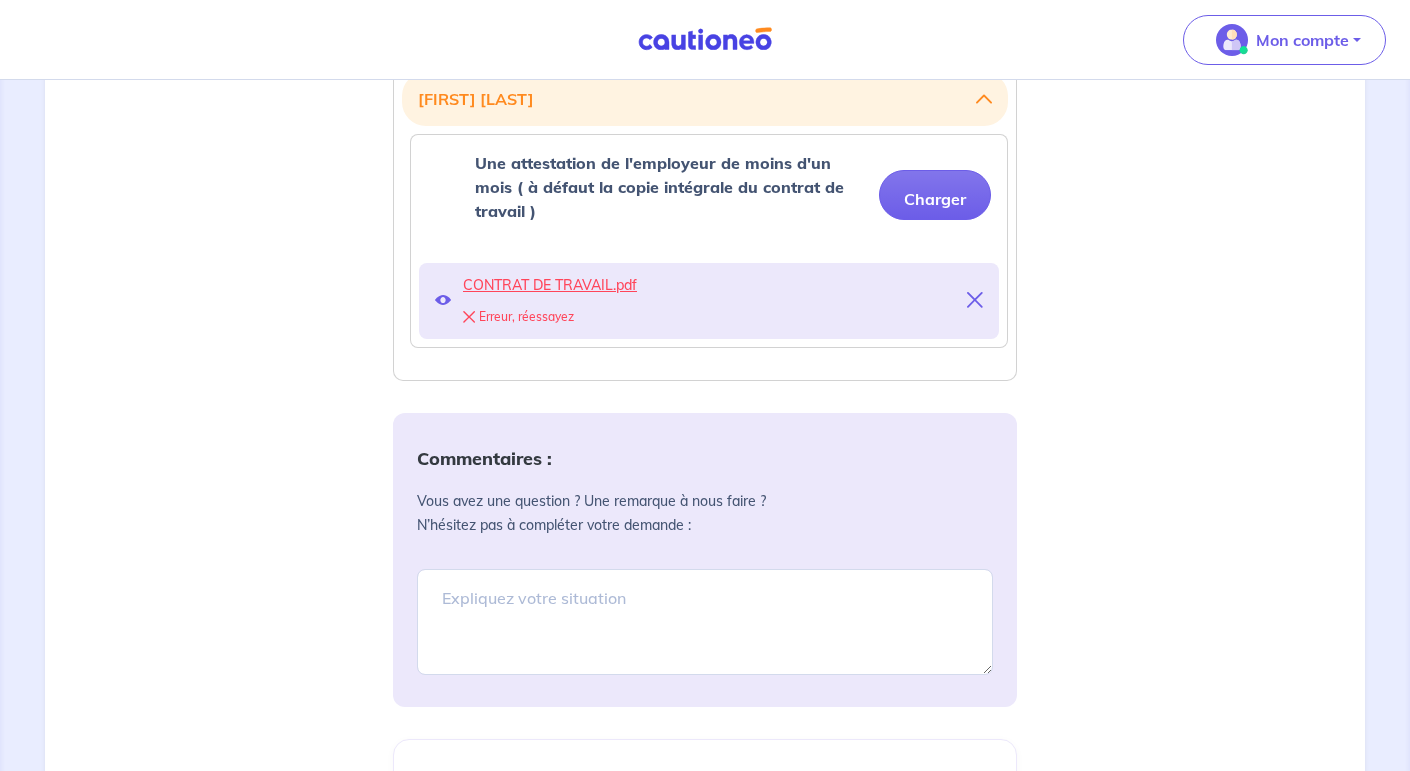 click at bounding box center (443, 300) 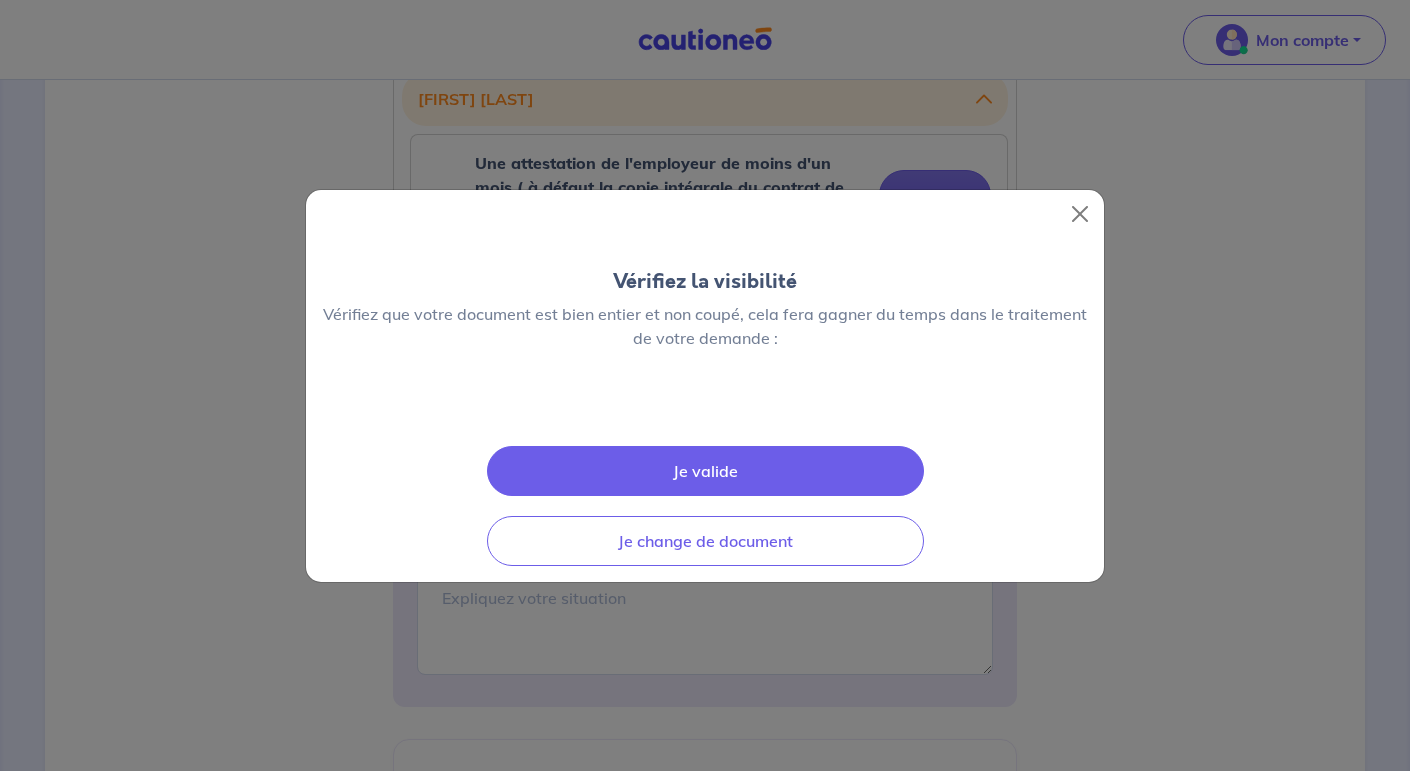 click on "Je valide" at bounding box center (705, 471) 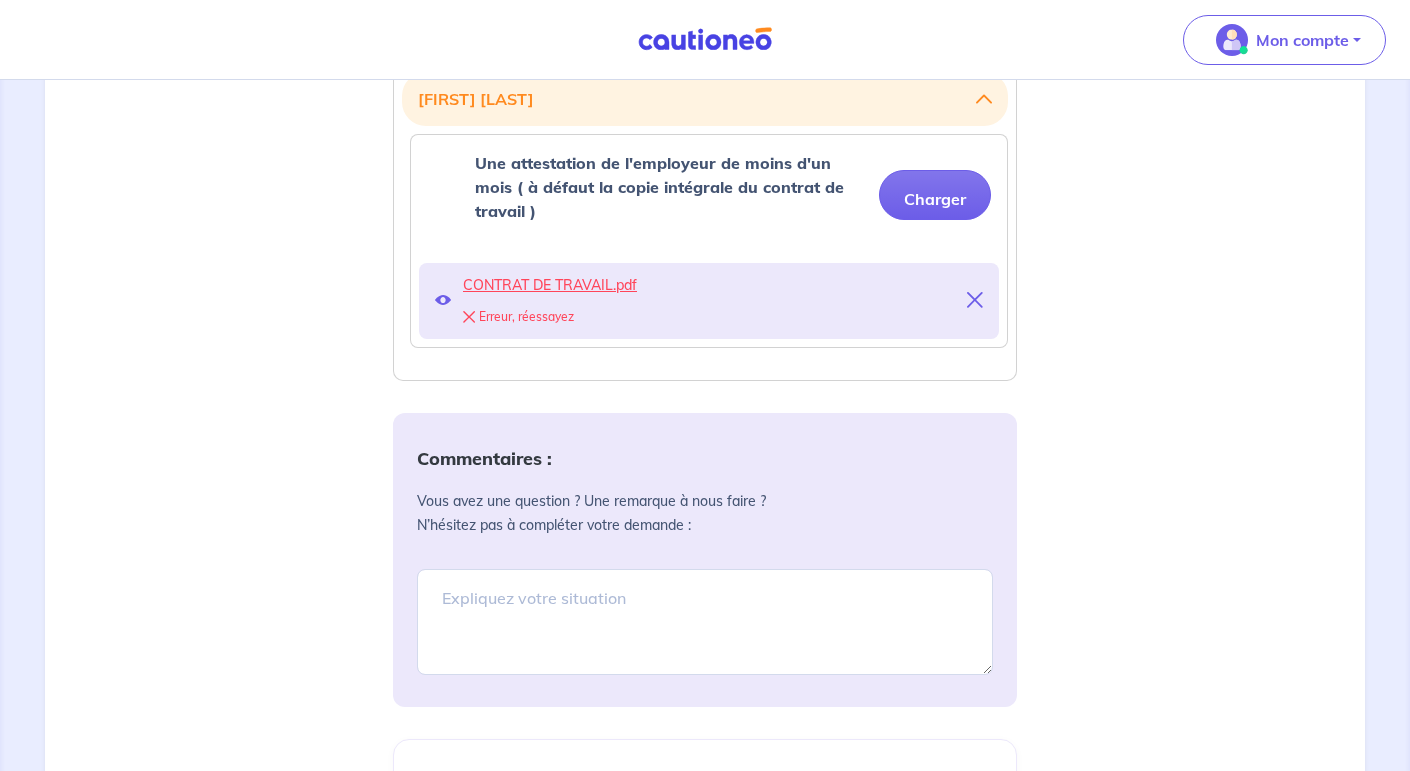 click at bounding box center [975, 300] 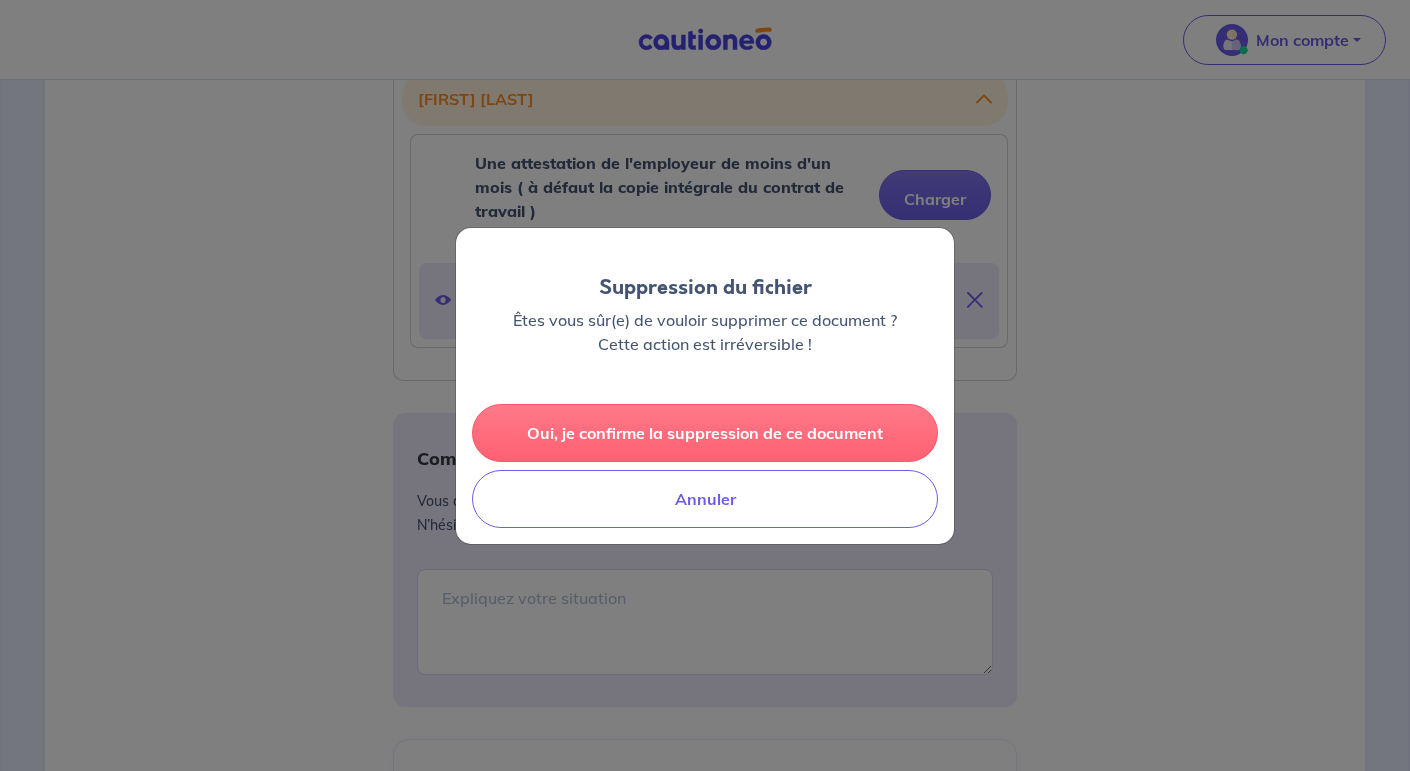 click on "Oui, je confirme la suppression de ce document" at bounding box center [705, 433] 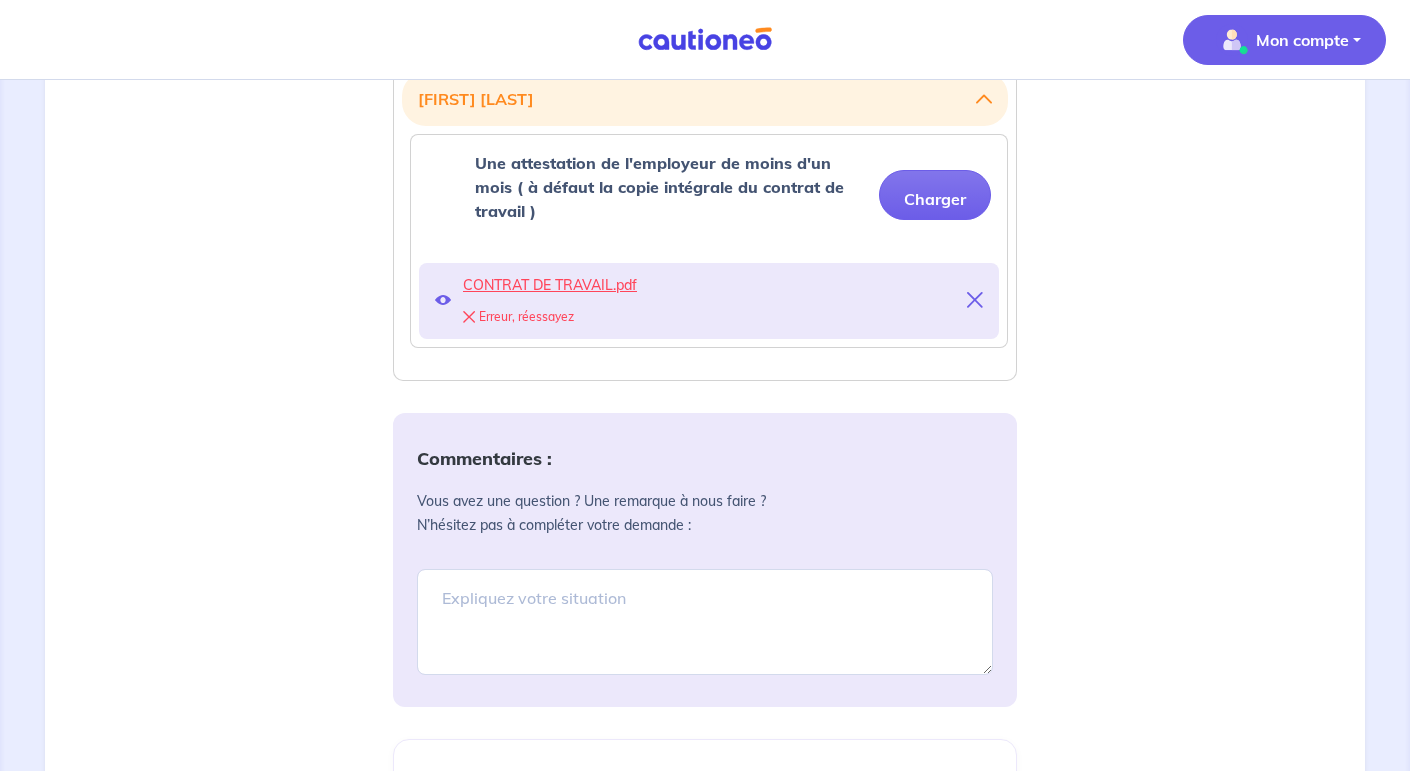 click on "Mon compte" at bounding box center [1284, 40] 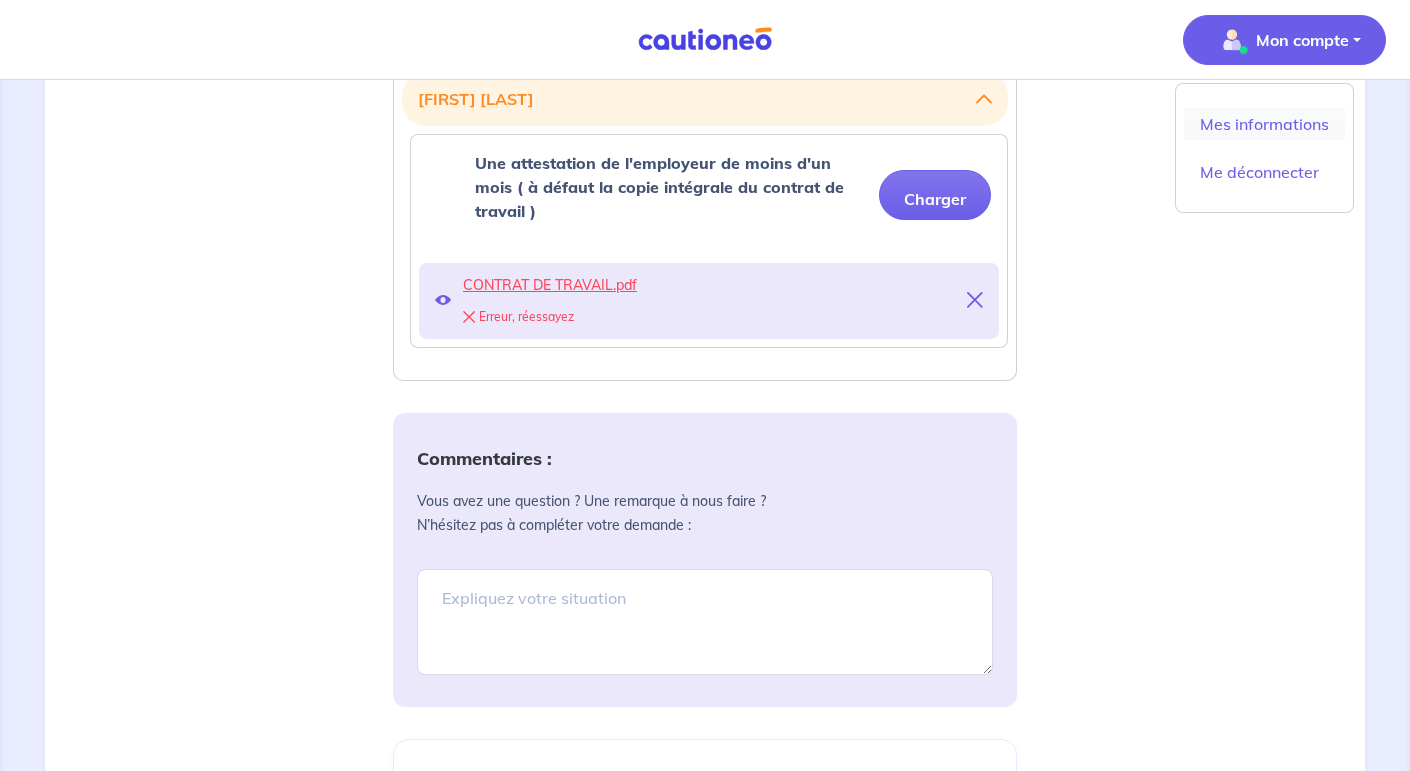 click on "Mes informations" at bounding box center [1264, 124] 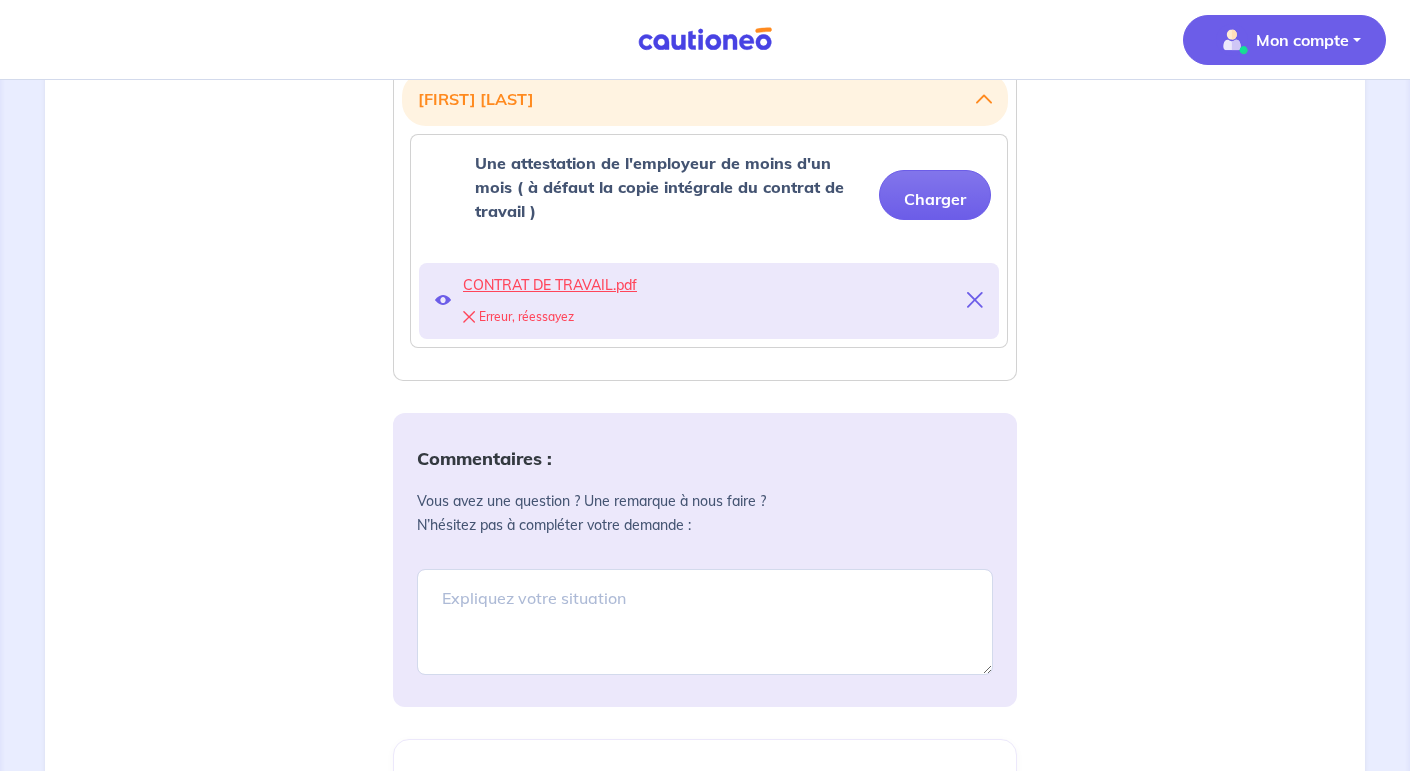click on "Mon compte" at bounding box center (1284, 40) 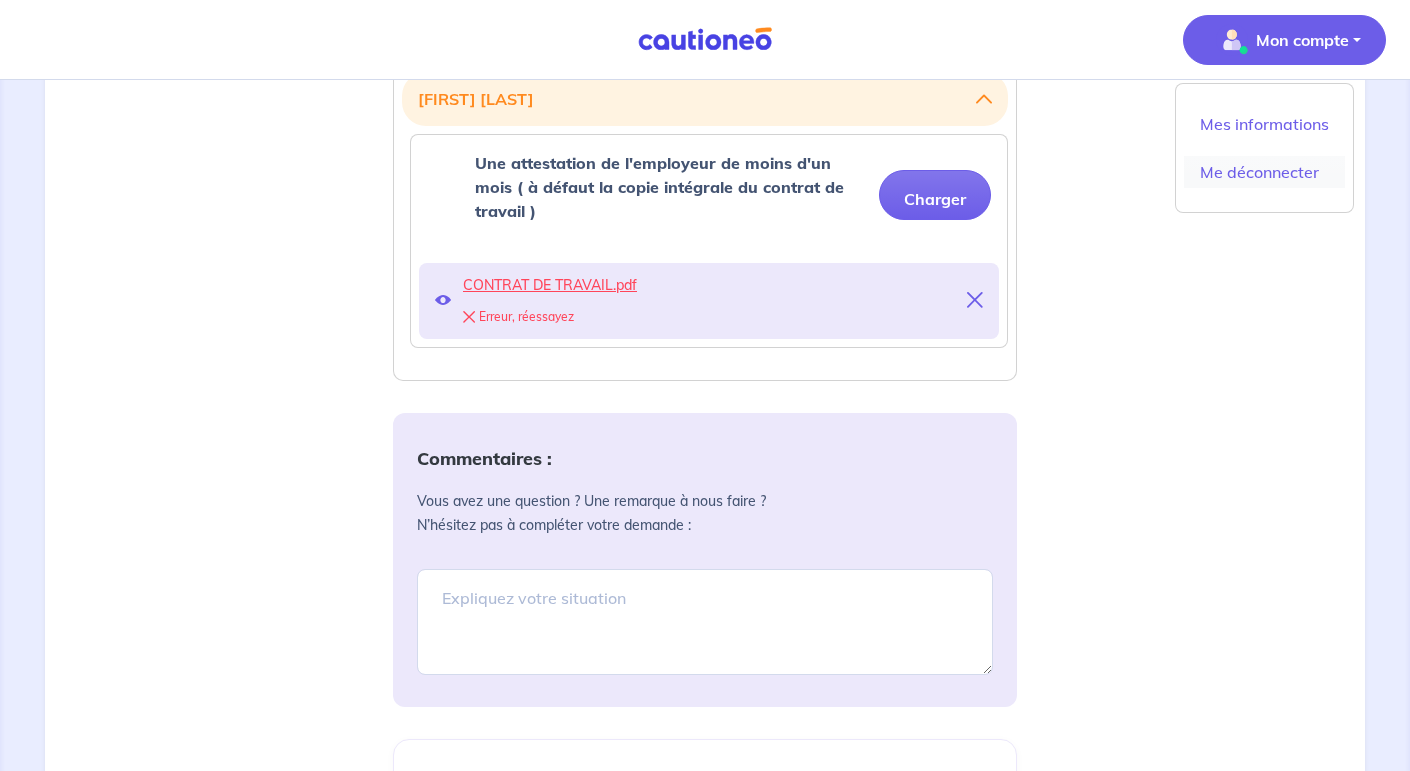 click on "Me déconnecter" at bounding box center [1264, 172] 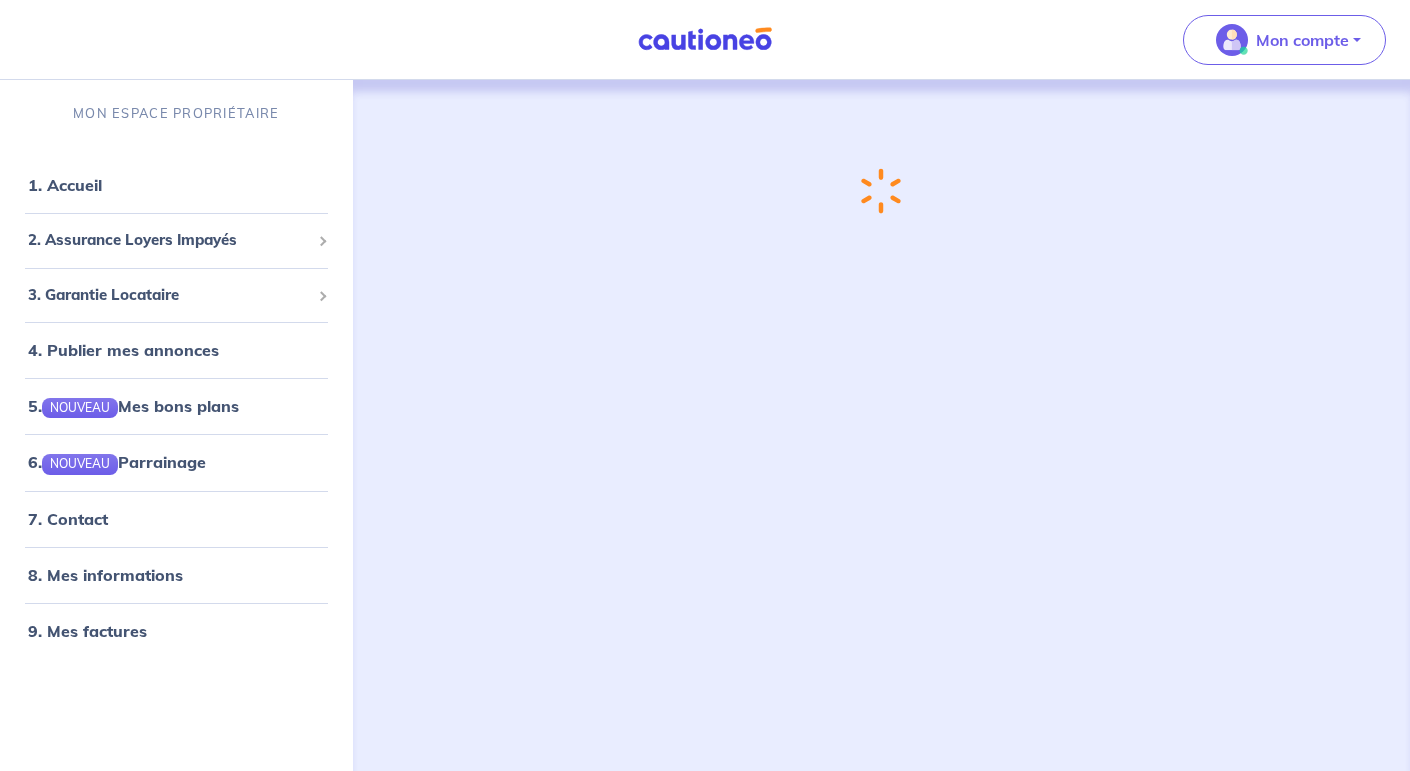 scroll, scrollTop: 0, scrollLeft: 0, axis: both 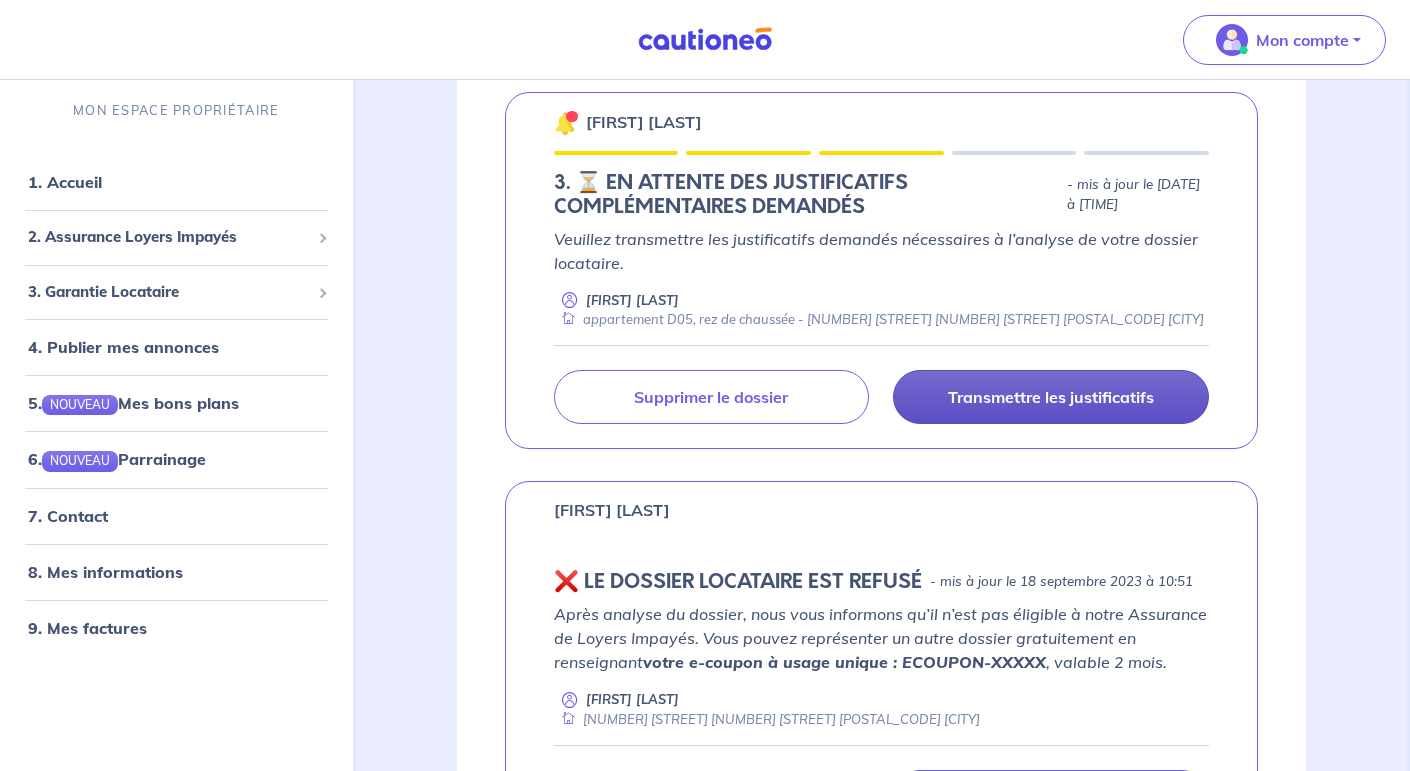 click on "Transmettre les justificatifs" at bounding box center [1051, 397] 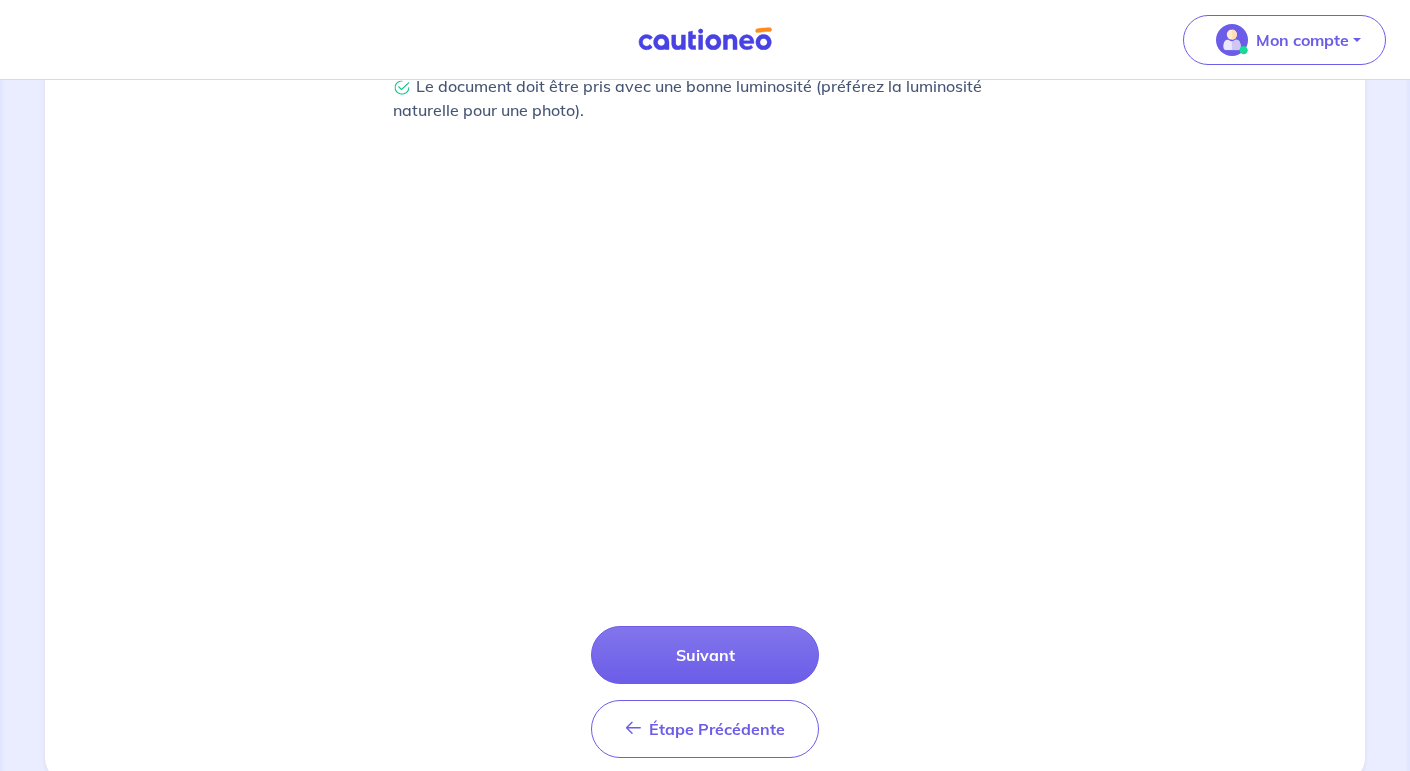 scroll, scrollTop: 658, scrollLeft: 0, axis: vertical 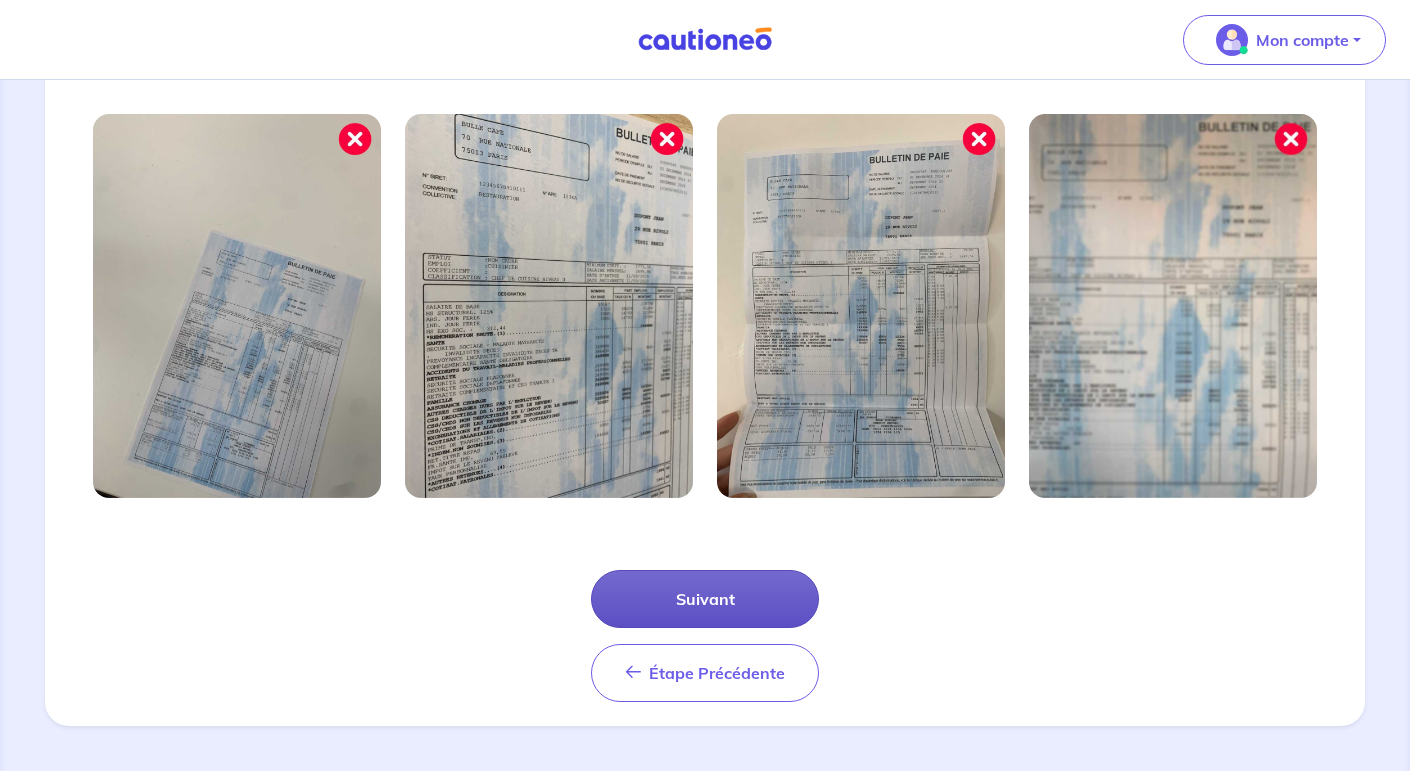 click on "Suivant" at bounding box center [705, 599] 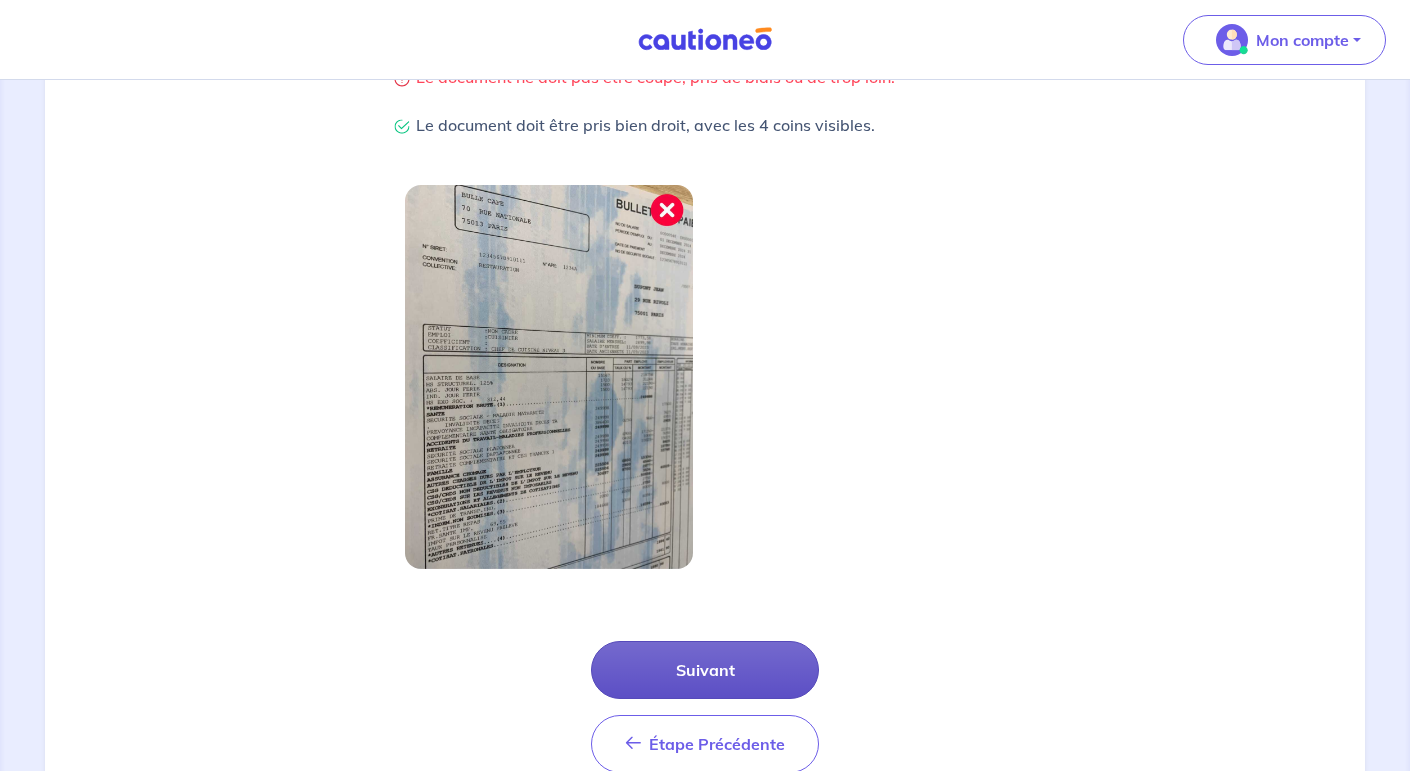 scroll, scrollTop: 563, scrollLeft: 0, axis: vertical 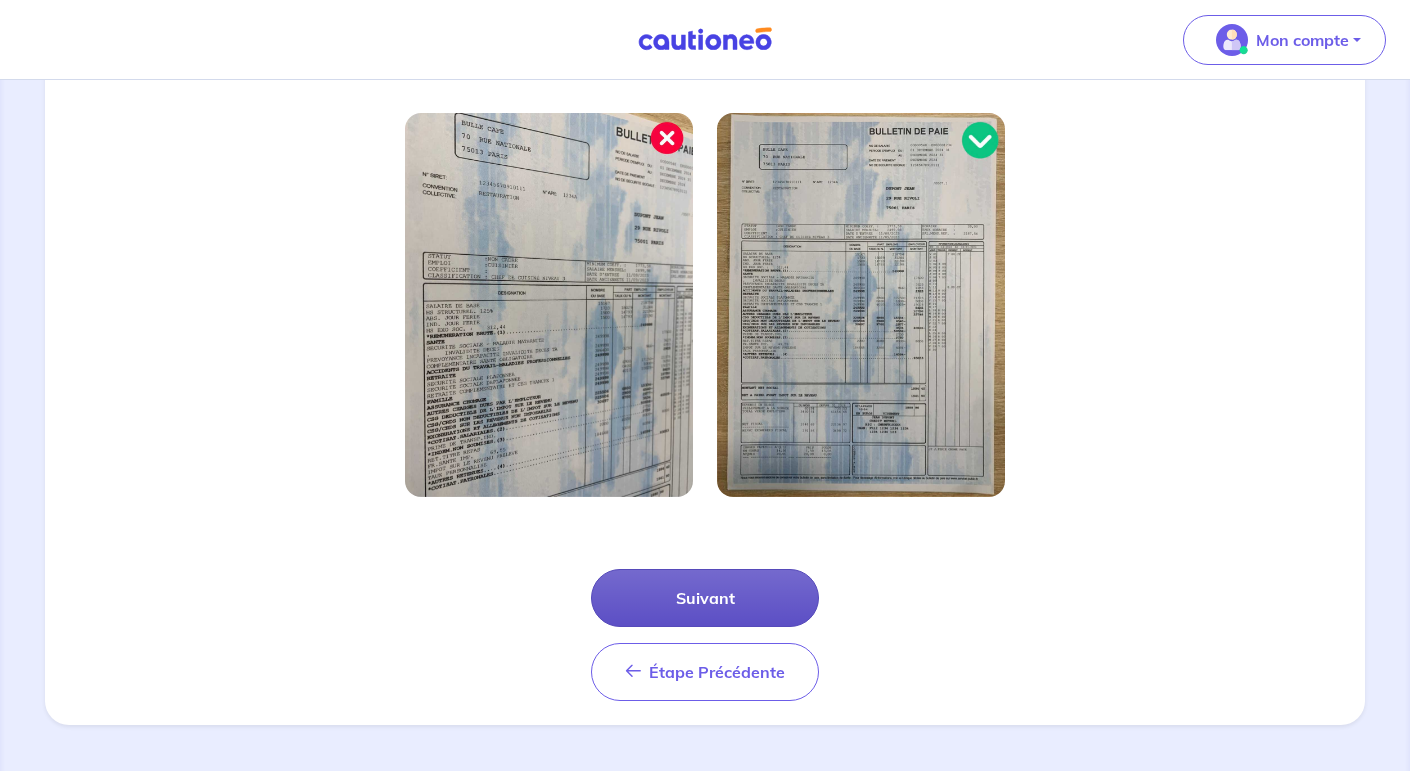 click on "Suivant" at bounding box center [705, 598] 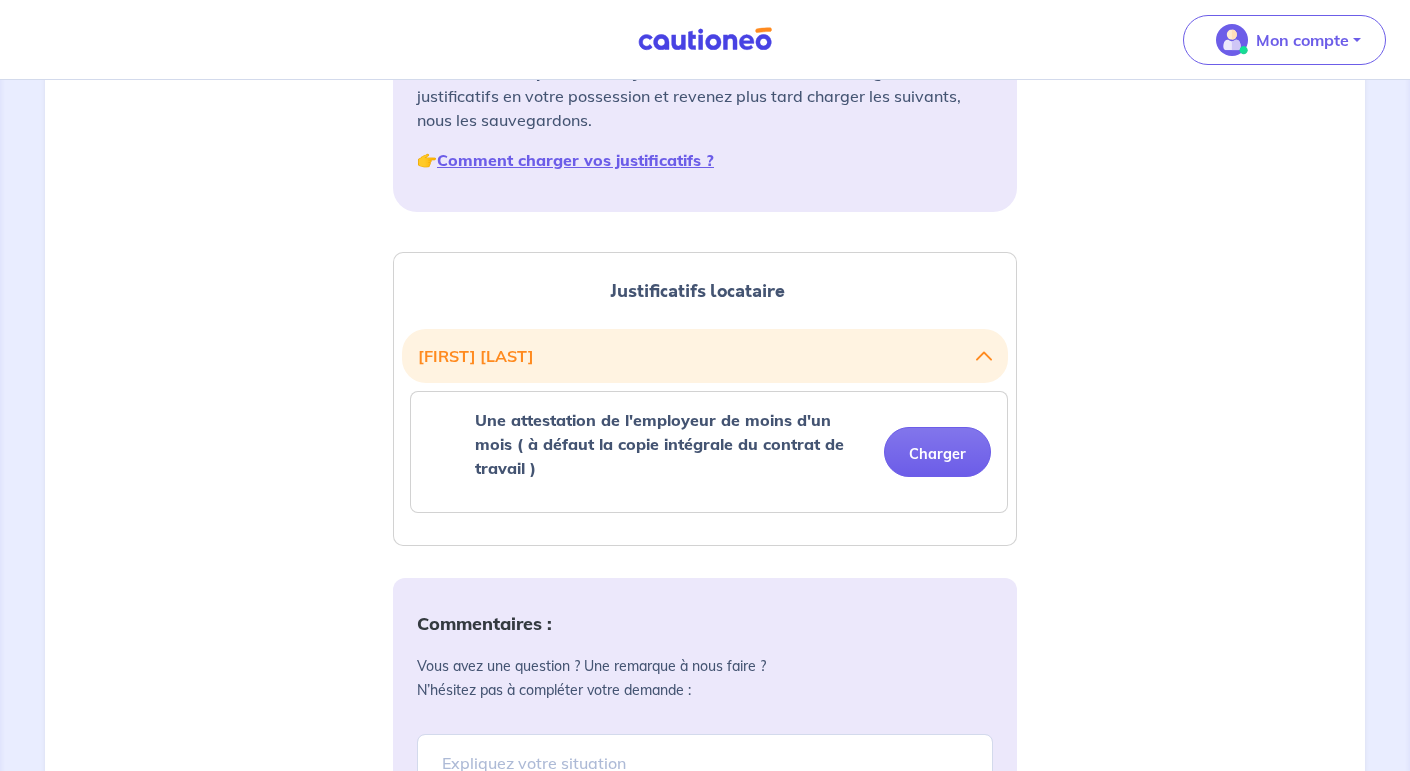 scroll, scrollTop: 361, scrollLeft: 0, axis: vertical 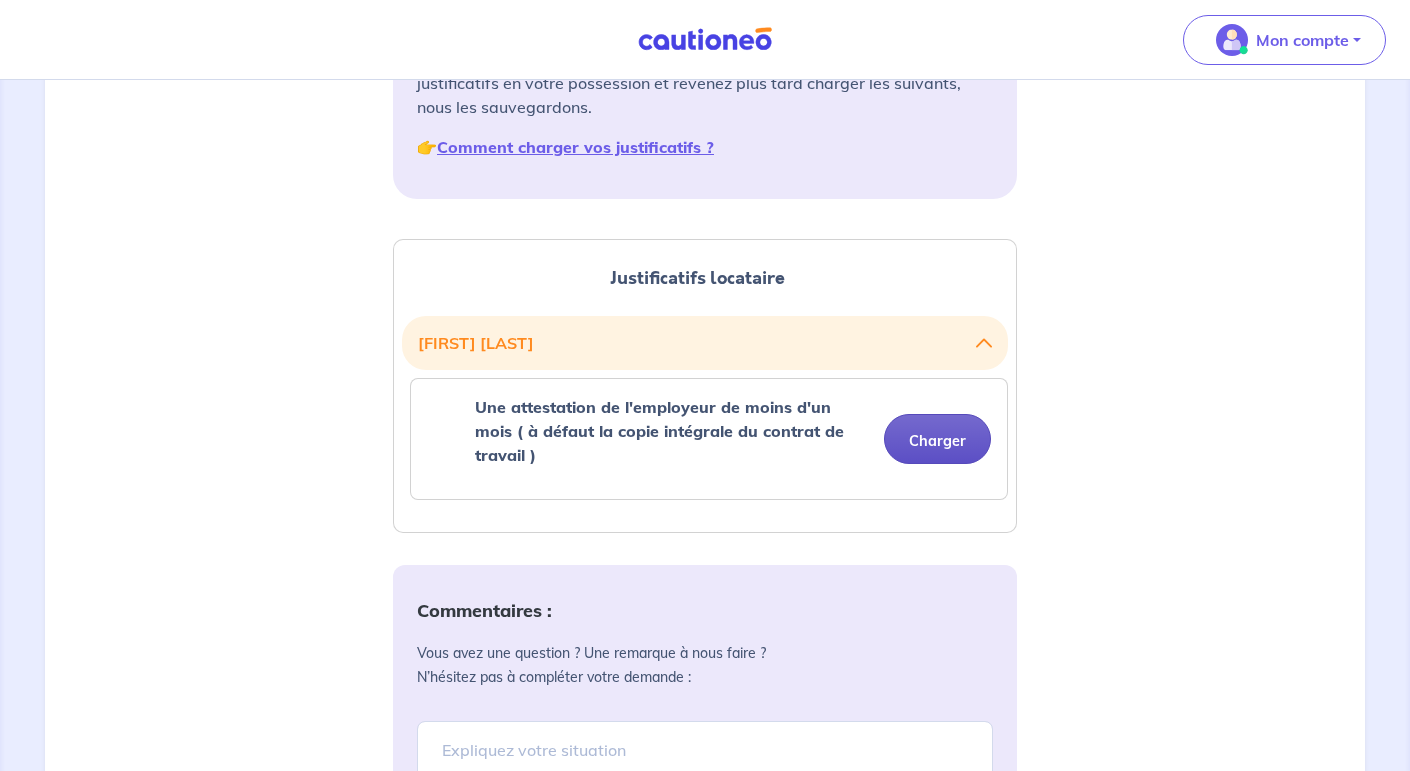 click on "Charger" at bounding box center [937, 439] 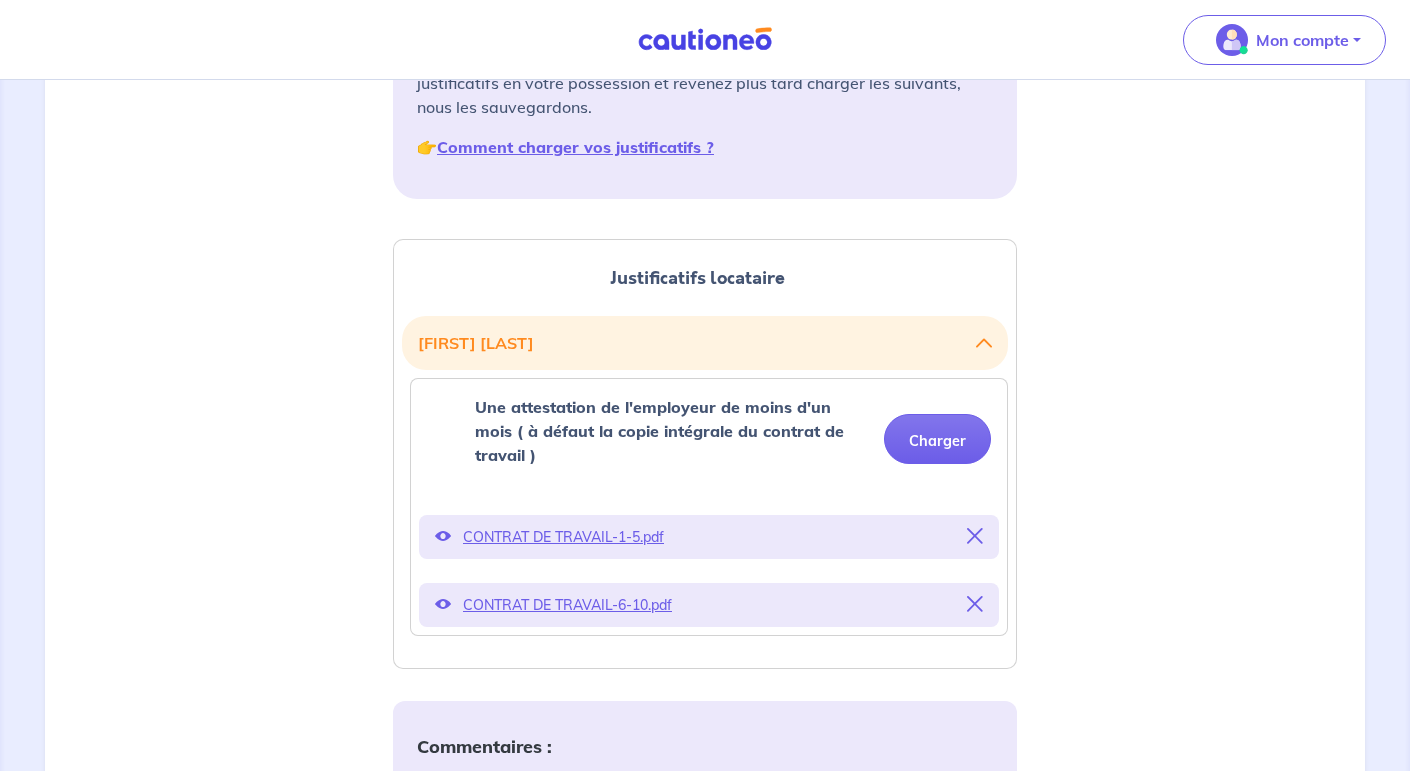 click at bounding box center (443, 536) 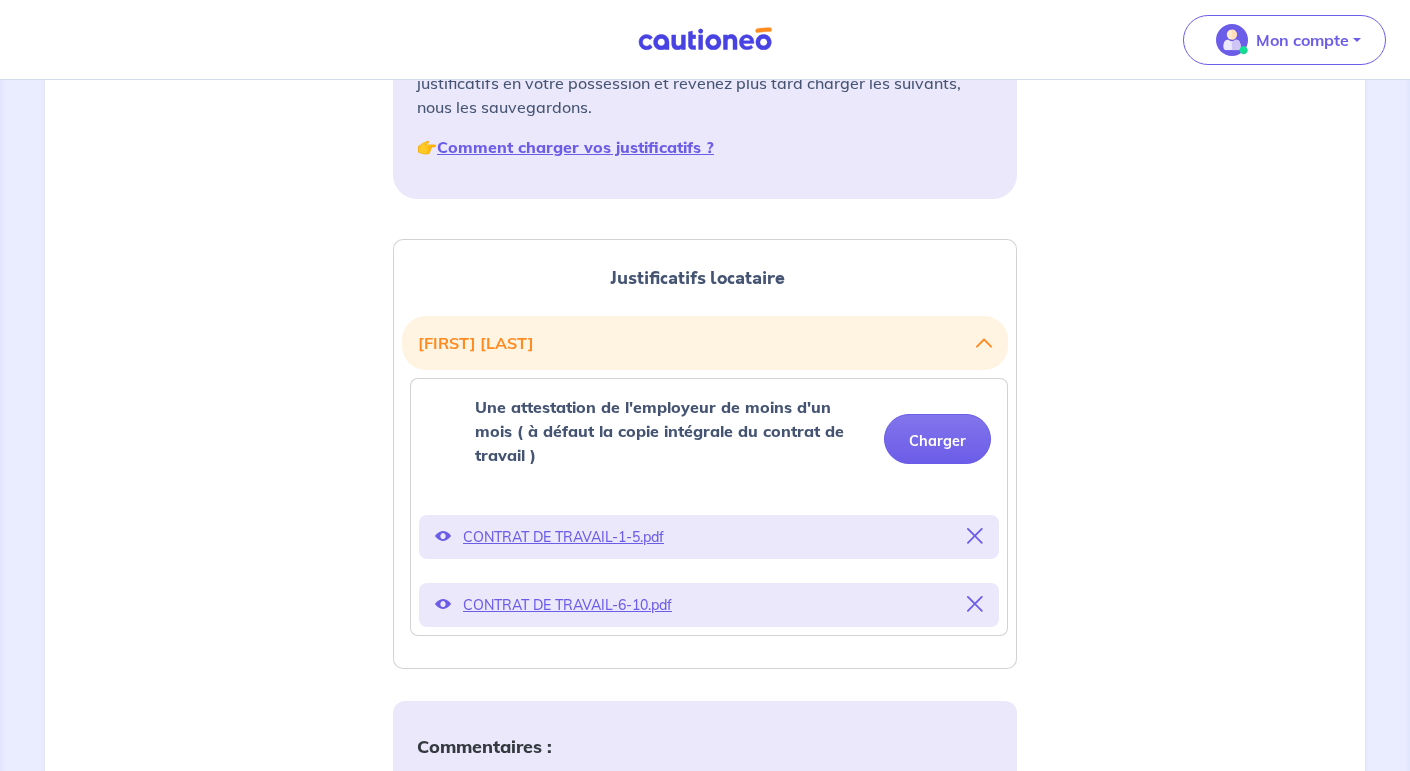 click on "CONTRAT DE TRAVAIL-1-5.pdf" at bounding box center [709, 537] 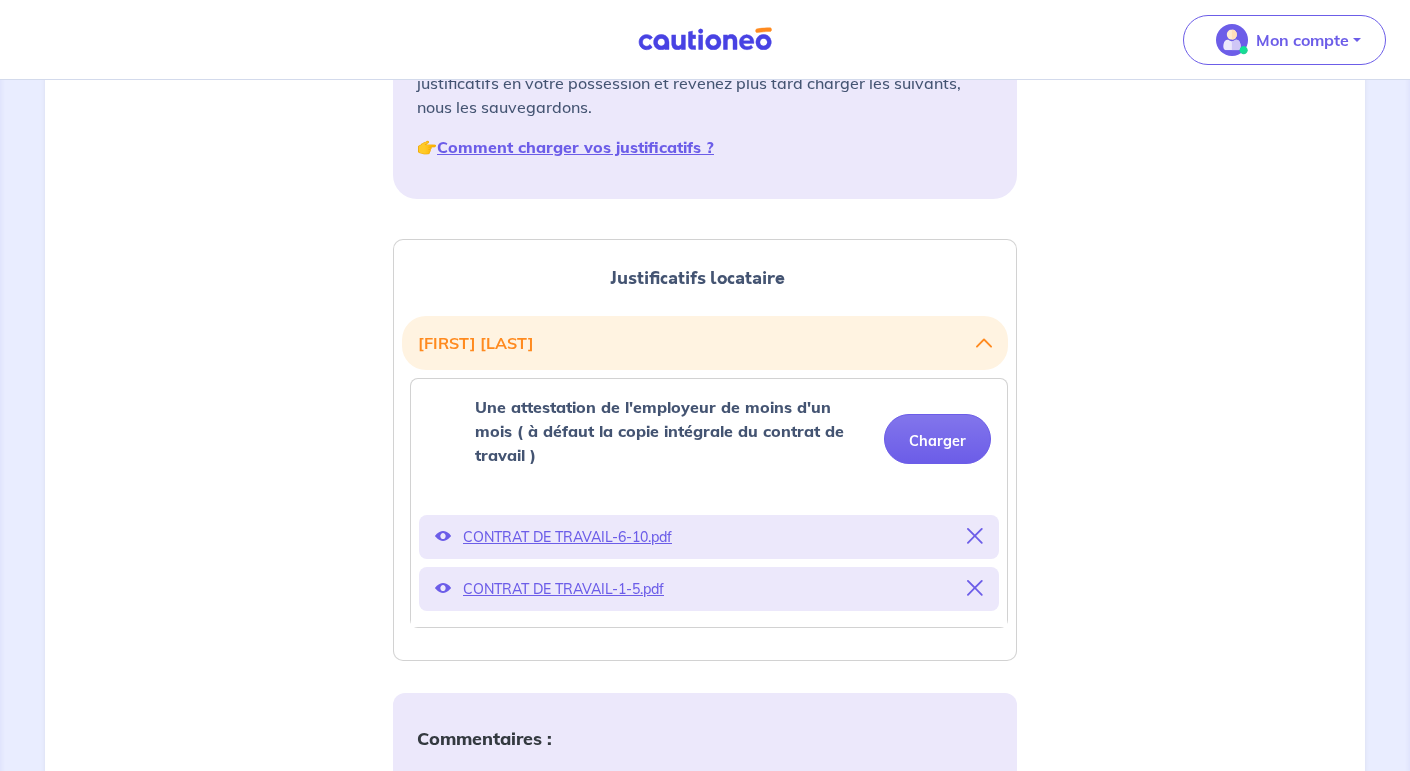 click at bounding box center (443, 536) 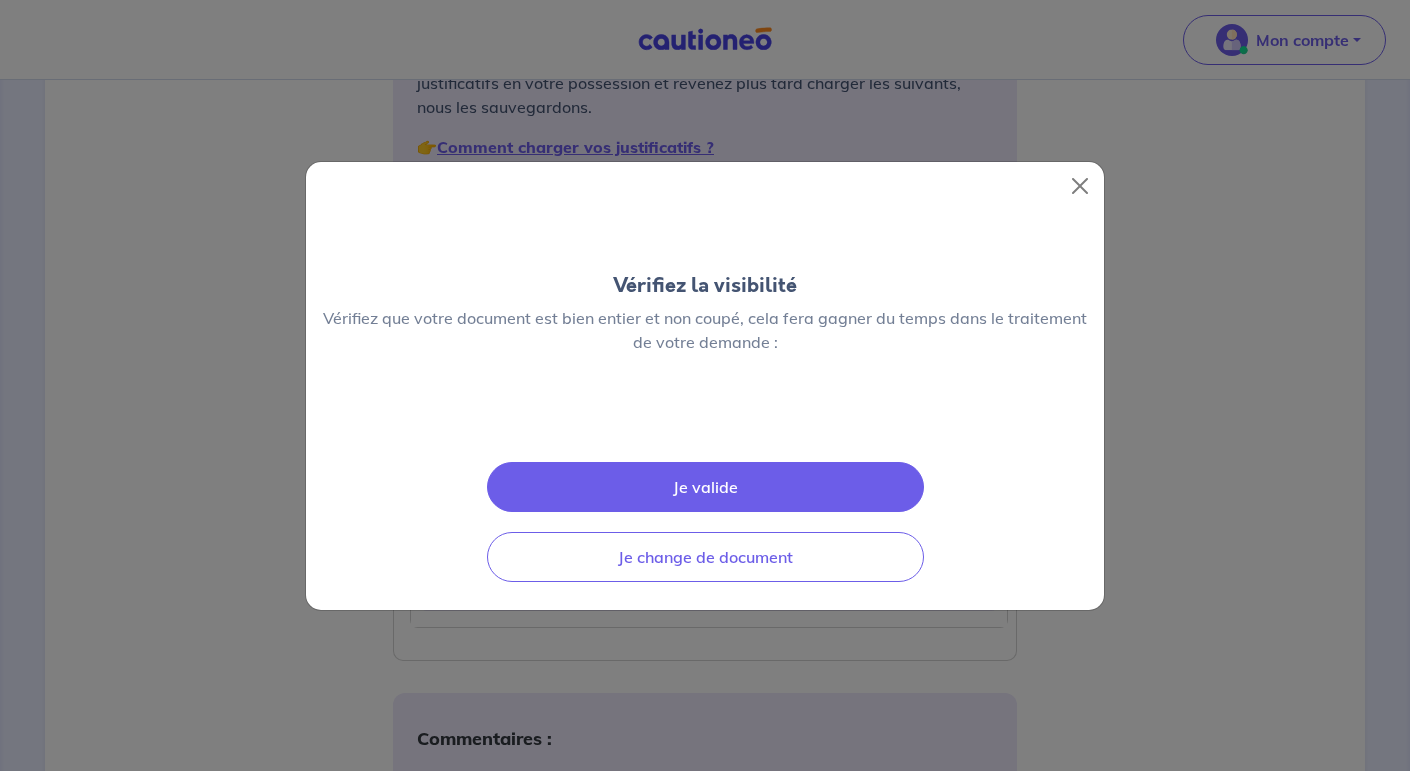 click on "Je valide" at bounding box center [705, 487] 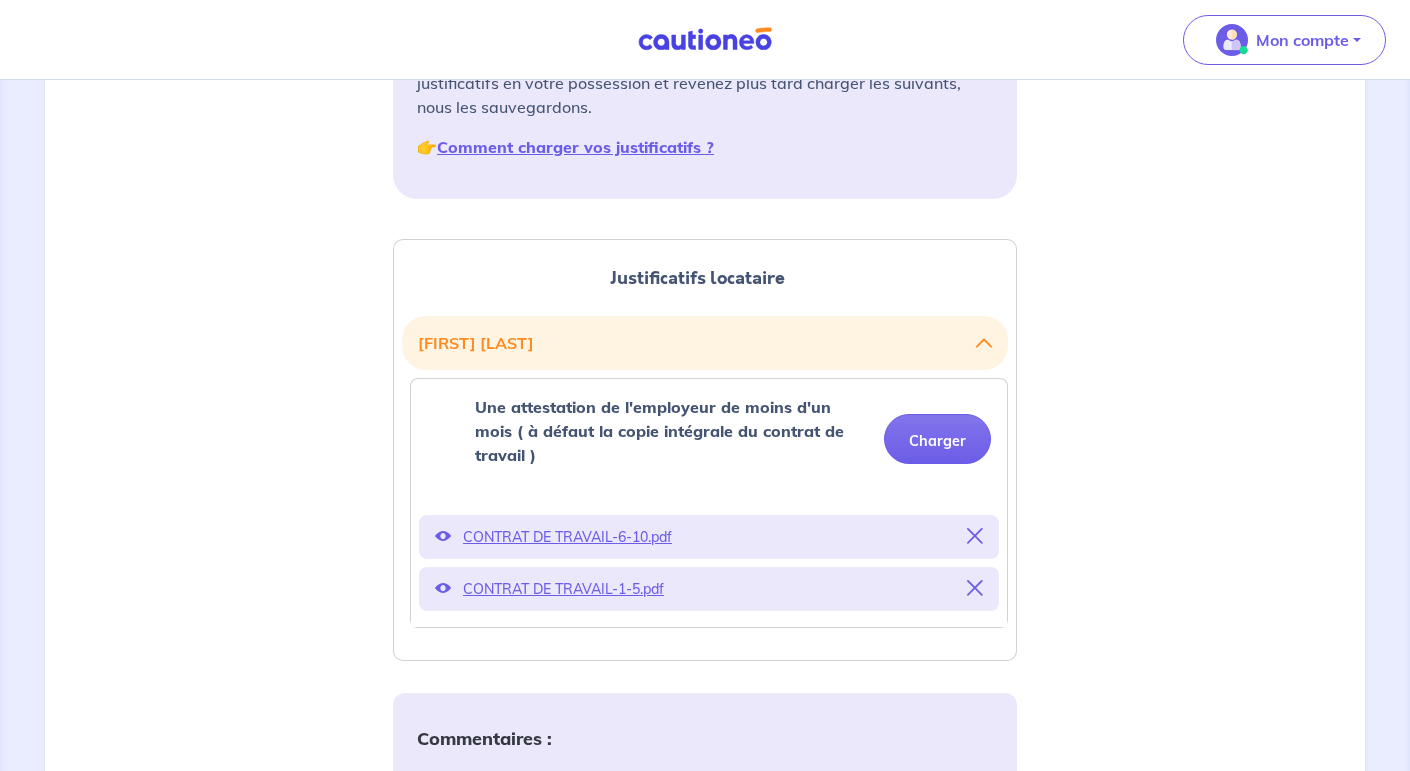 click at bounding box center (443, 588) 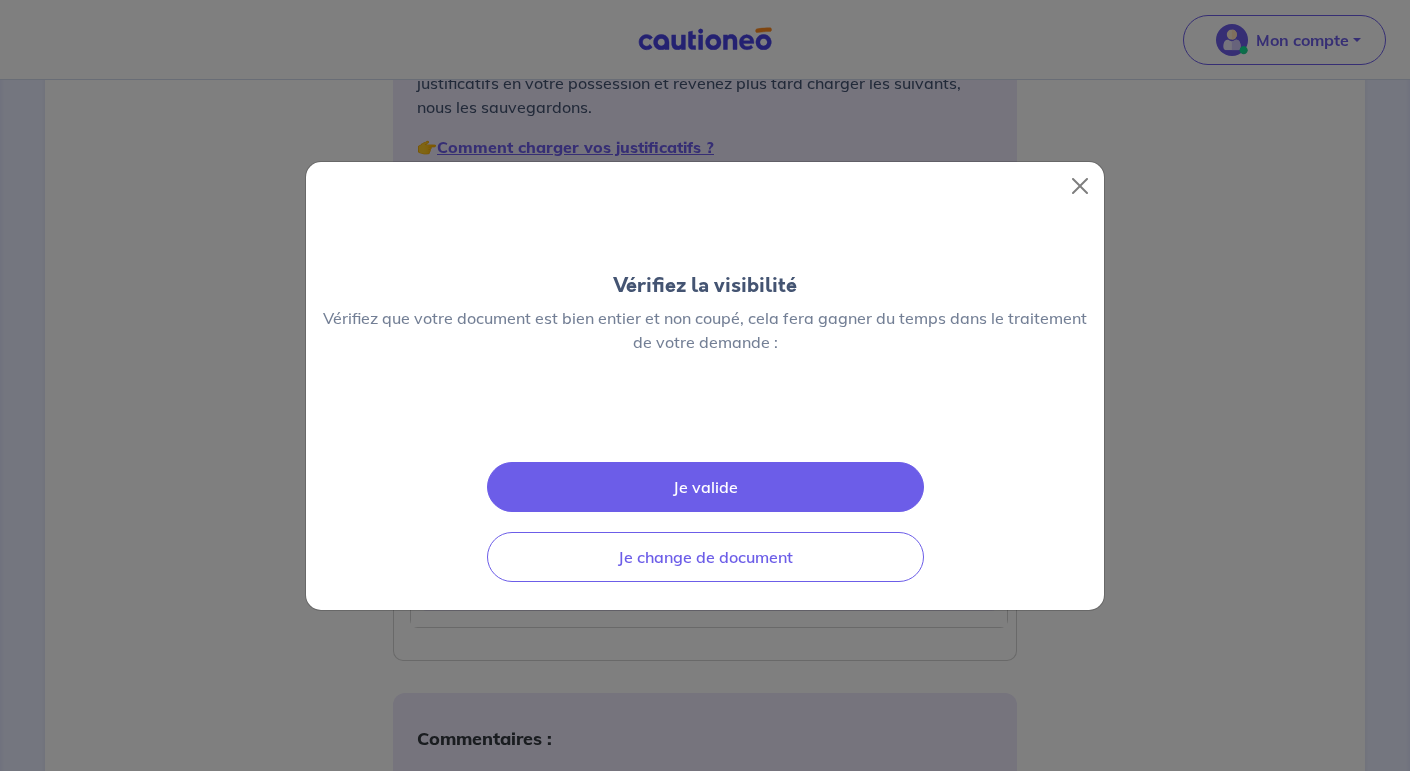 scroll, scrollTop: 0, scrollLeft: 0, axis: both 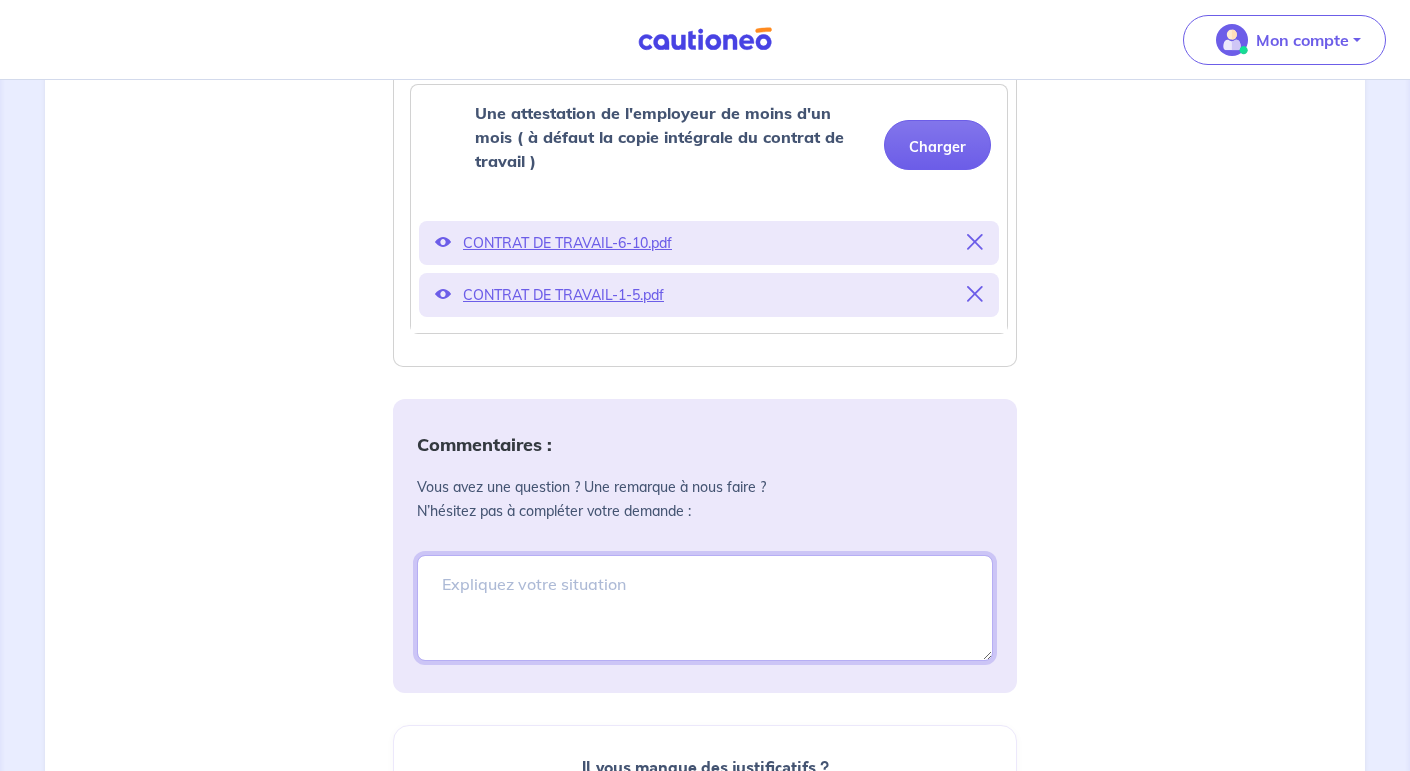 click at bounding box center [705, 608] 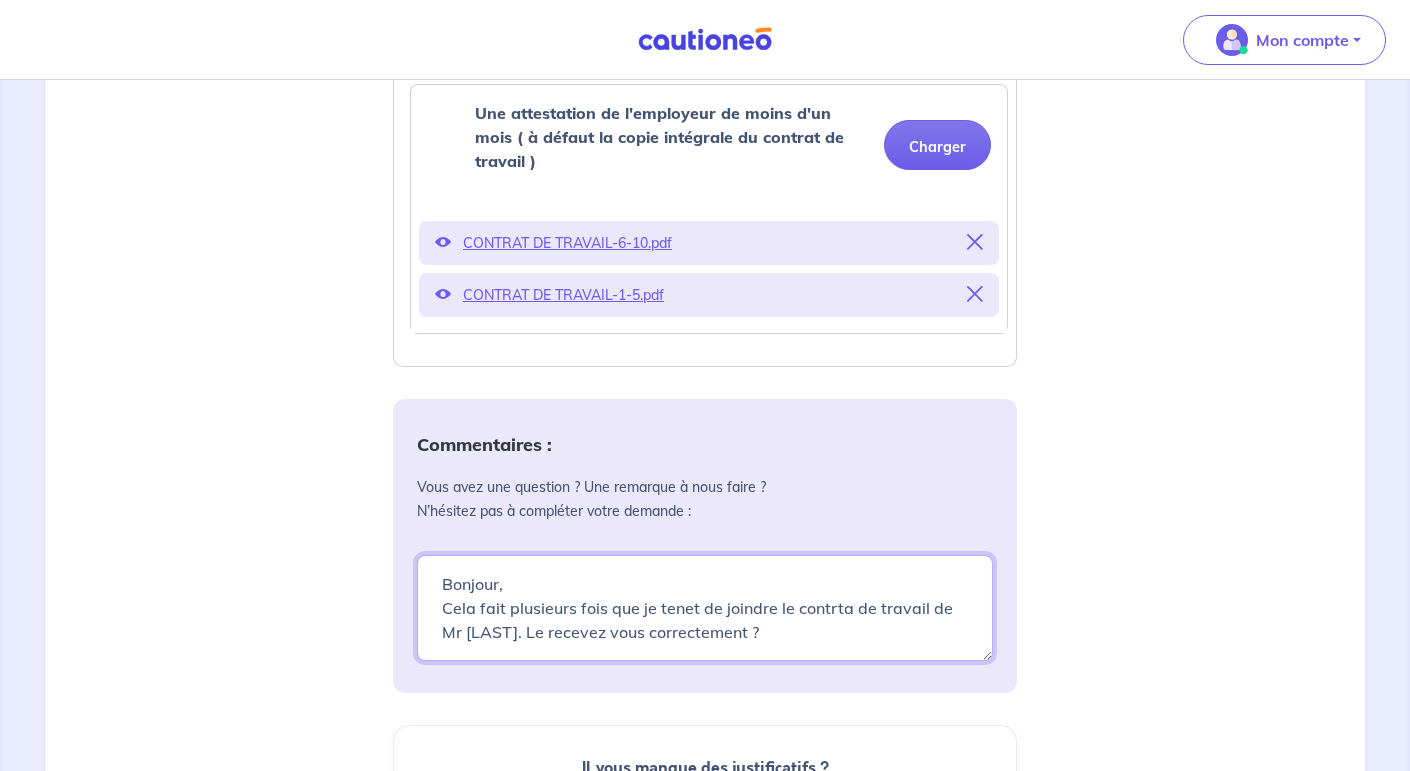 click on "Bonjour,
Cela fait plusieurs fois que je tenet de joindre le contrta de travail de Mr [LAST]. Le recevez vous correctement ?" at bounding box center [705, 608] 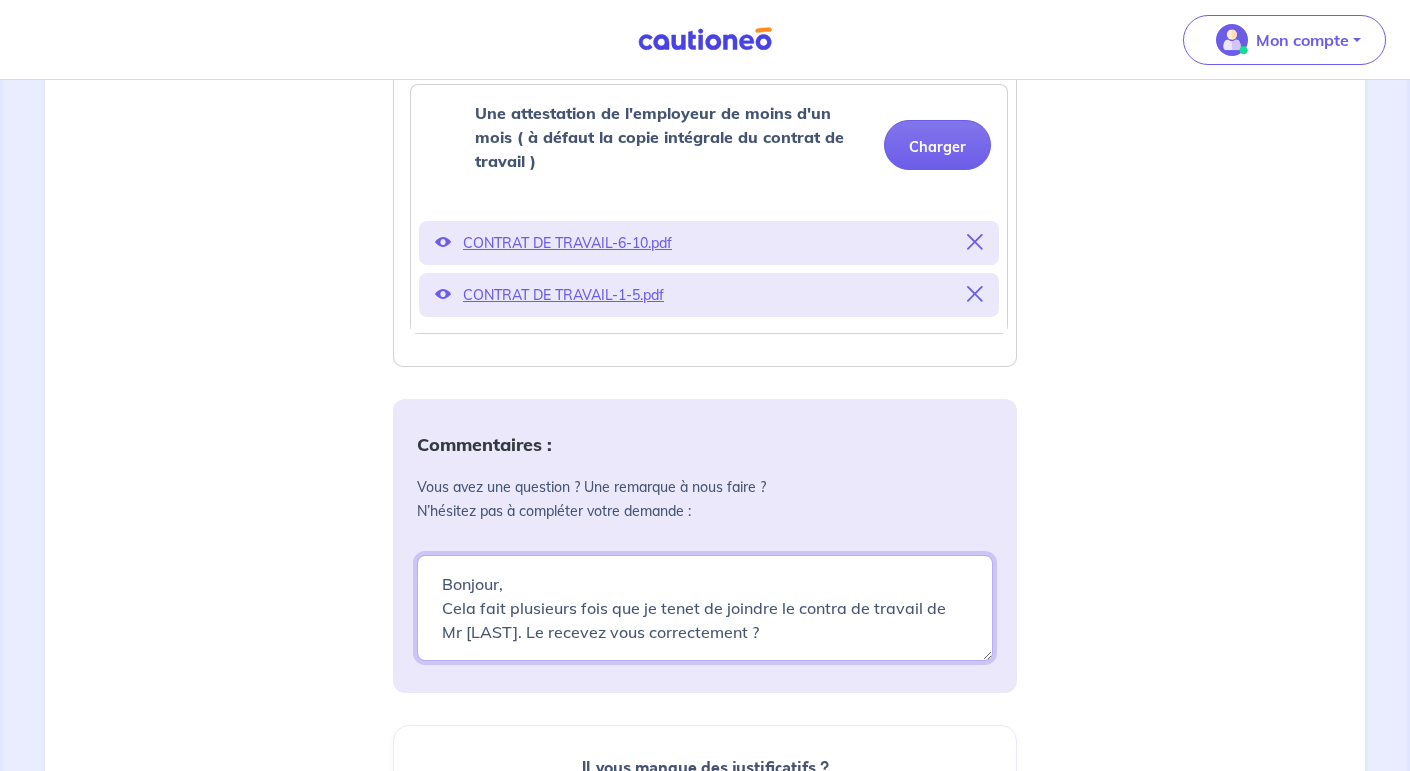 click on "Bonjour,
Cela fait plusieurs fois que je tenet de joindre le contrta de travail de Mr [LAST]. Le recevez vous correctement ?" at bounding box center (705, 608) 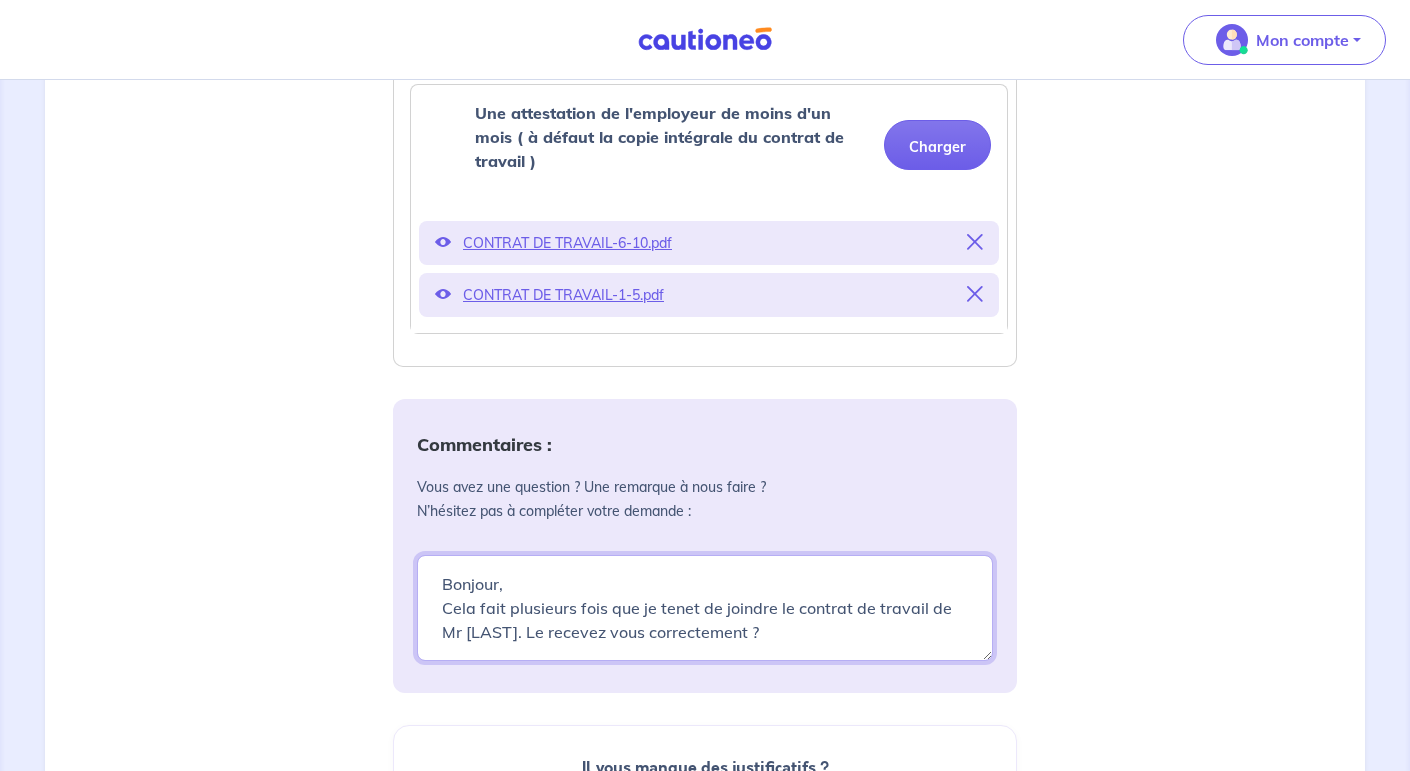 click on "Bonjour,
Cela fait plusieurs fois que je tenet de joindre le contra de travail de Mr [LAST]. Le recevez vous correctement ?" at bounding box center [705, 608] 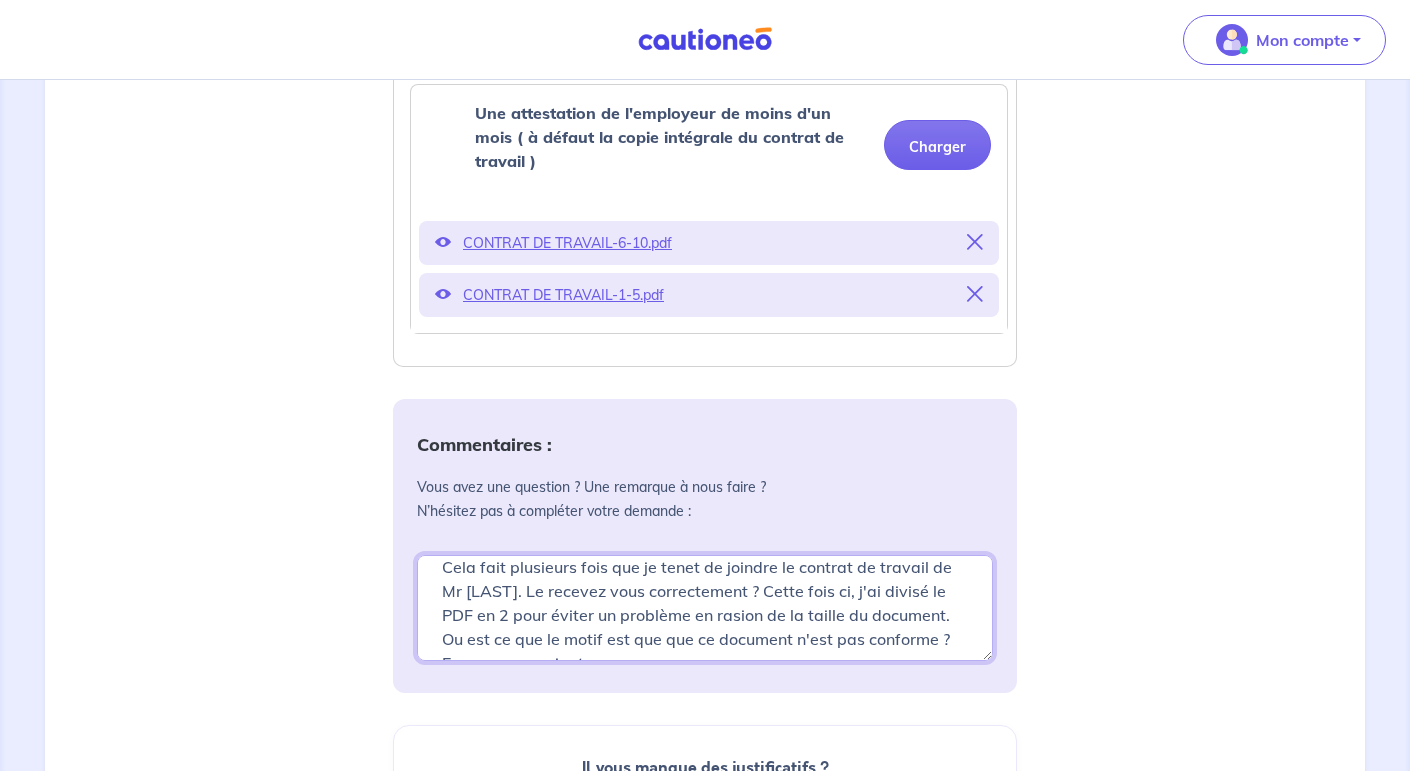 scroll, scrollTop: 0, scrollLeft: 0, axis: both 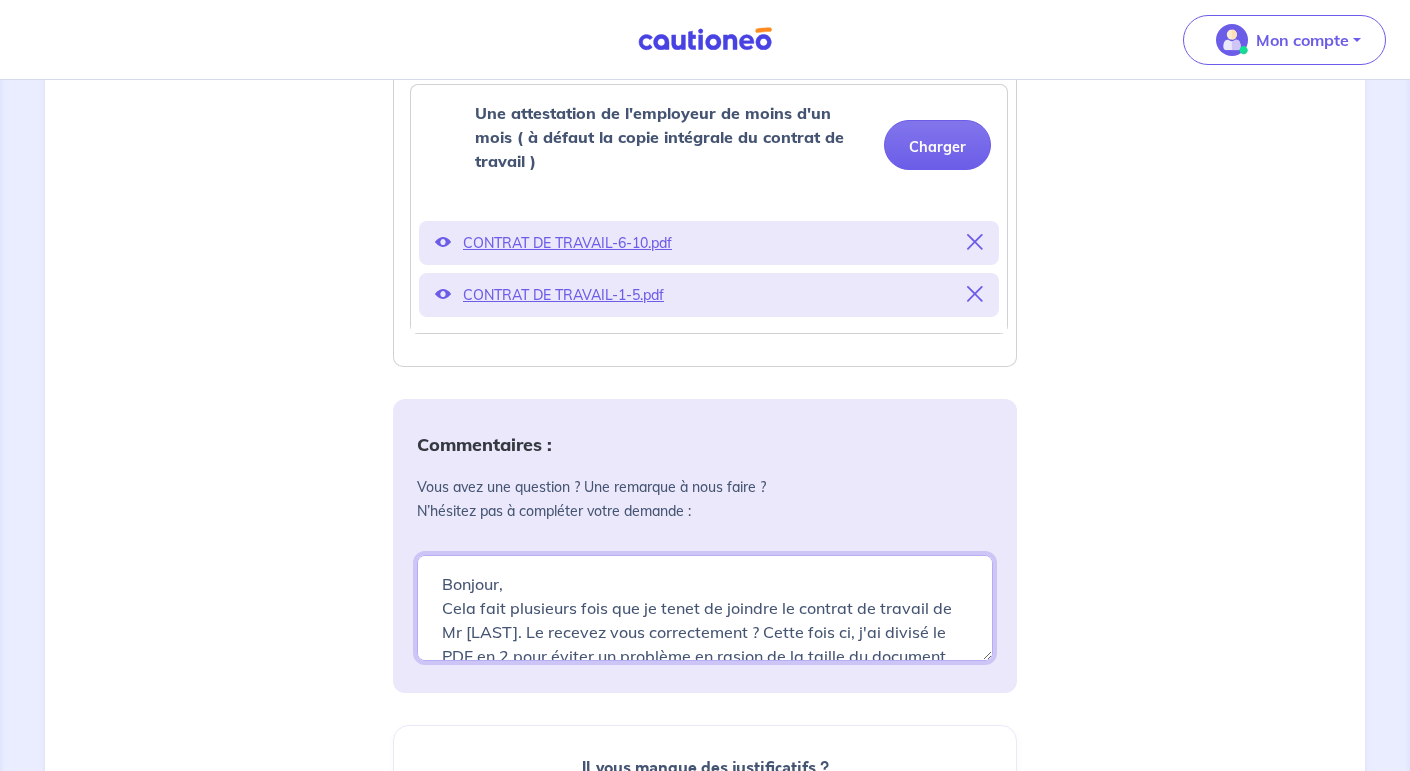click on "Bonjour,
Cela fait plusieurs fois que je tenet de joindre le contrat de travail de Mr [LAST]. Le recevez vous correctement ? Cette fois ci, j'ai divisé le PDF en 2 pour éviter un problème en rasion de la taille du document. Ou est ce que le motif est que que ce document n'est pas conforme ?
En vous remerciant
Mr [LAST] [LAST]" at bounding box center (705, 608) 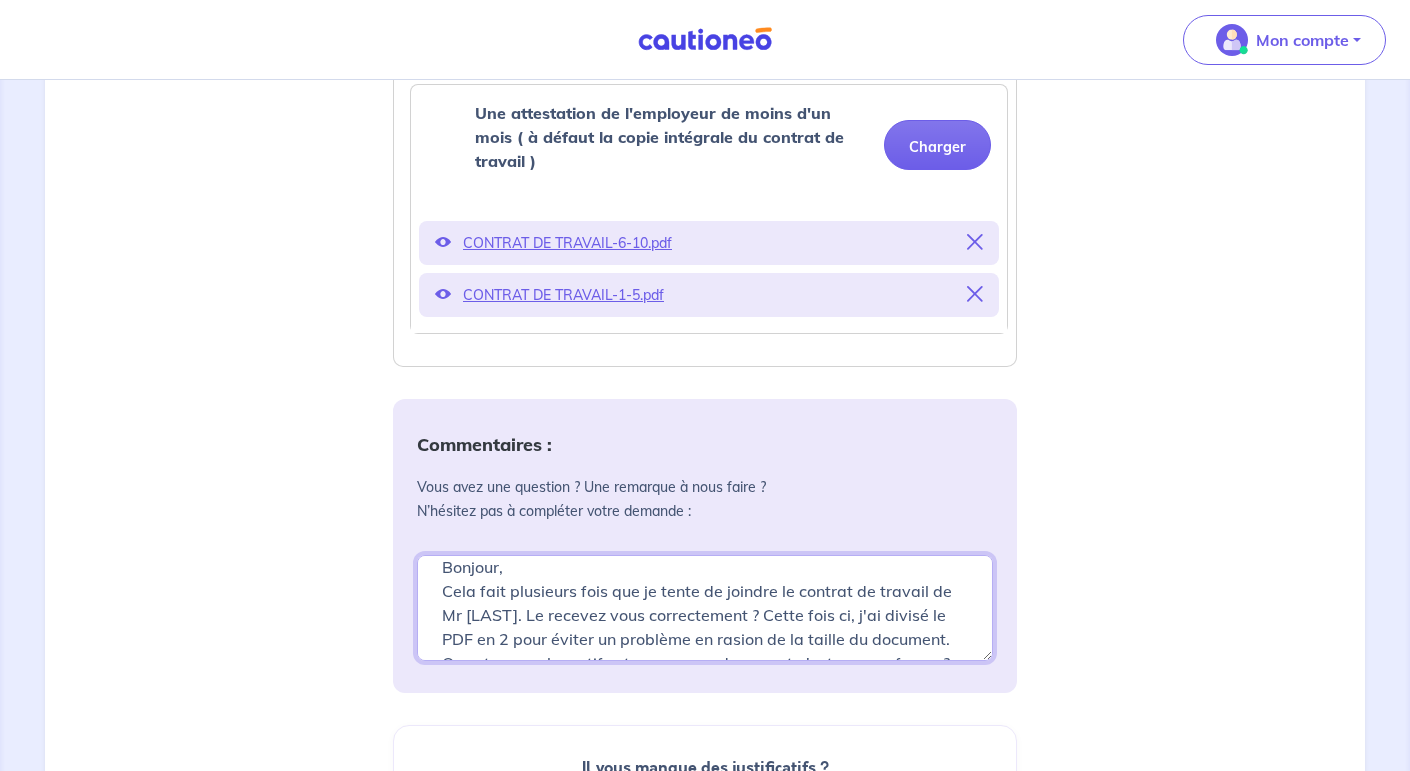 scroll, scrollTop: 96, scrollLeft: 0, axis: vertical 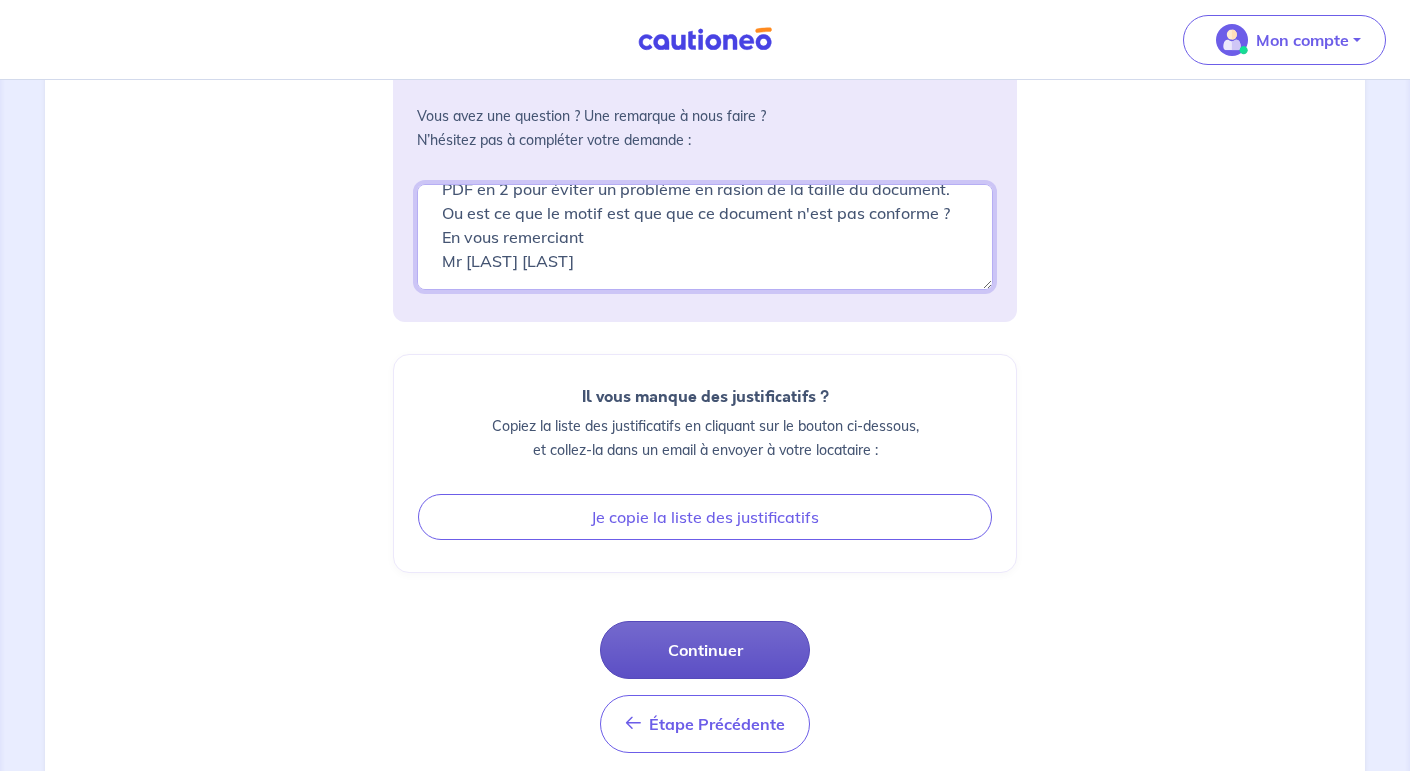 type on "Bonjour,
Cela fait plusieurs fois que je tente de joindre le contrat de travail de Mr [LAST]. Le recevez vous correctement ? Cette fois ci, j'ai divisé le PDF en 2 pour éviter un problème en rasion de la taille du document. Ou est ce que le motif est que que ce document n'est pas conforme ?
En vous remerciant
Mr [LAST] [LAST]" 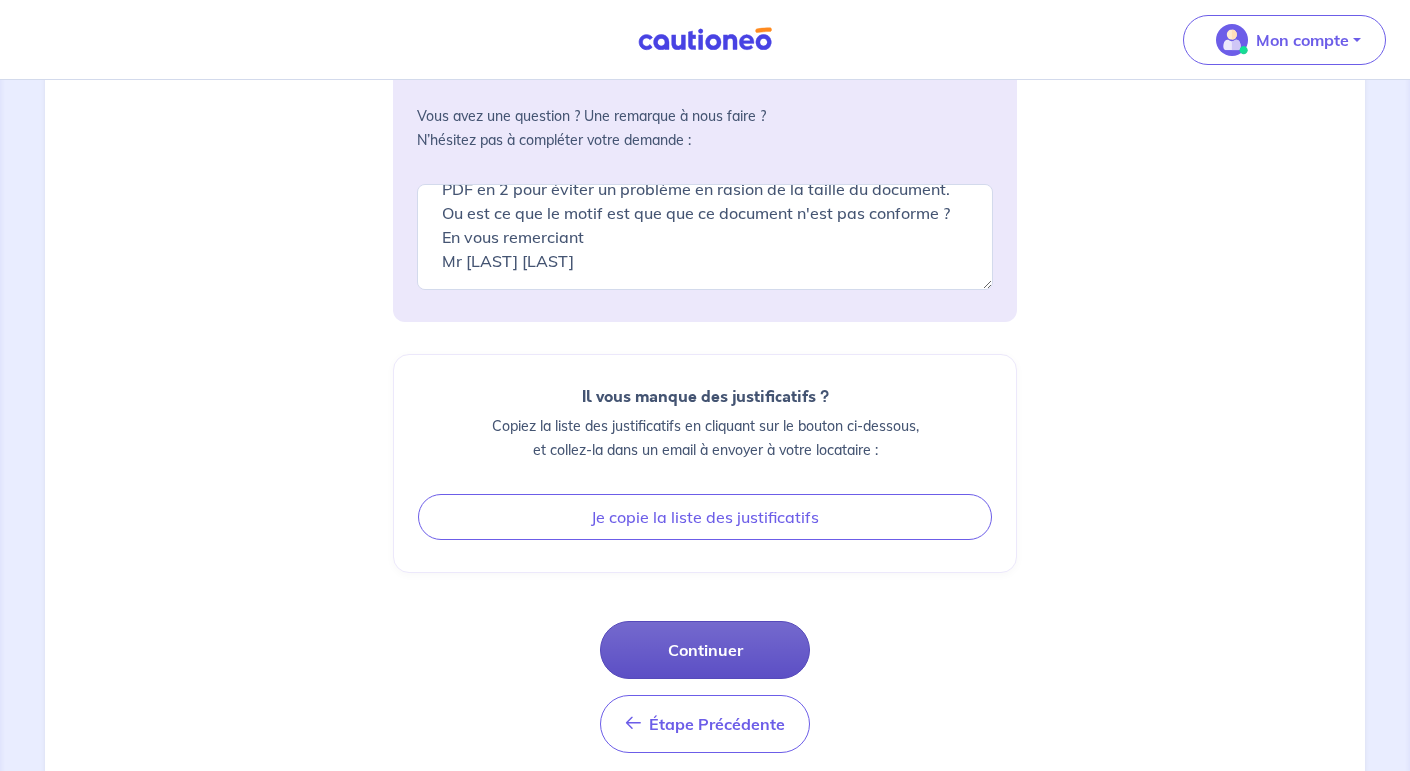 click on "Continuer" at bounding box center [705, 650] 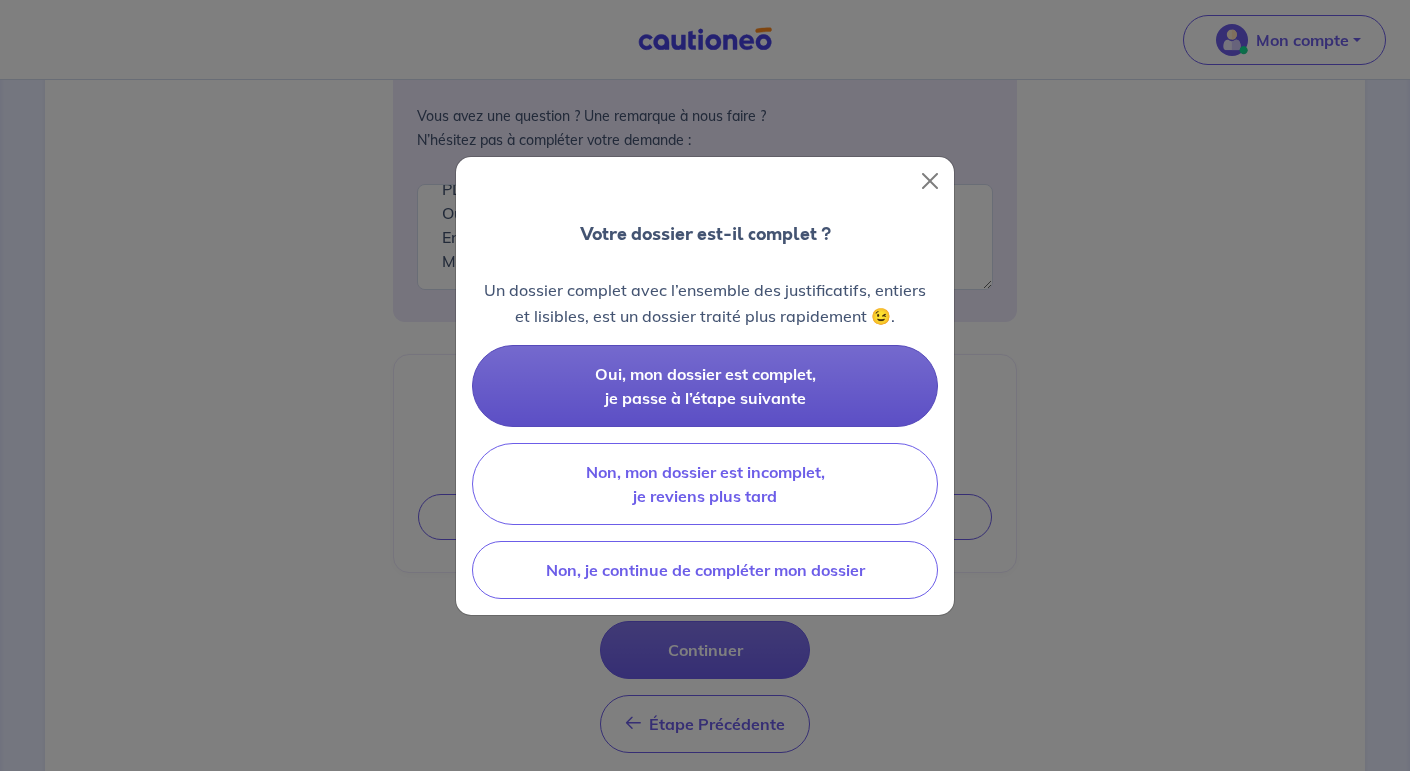 click on "Oui, mon dossier est complet,
je passe à l’étape suivante" at bounding box center (705, 386) 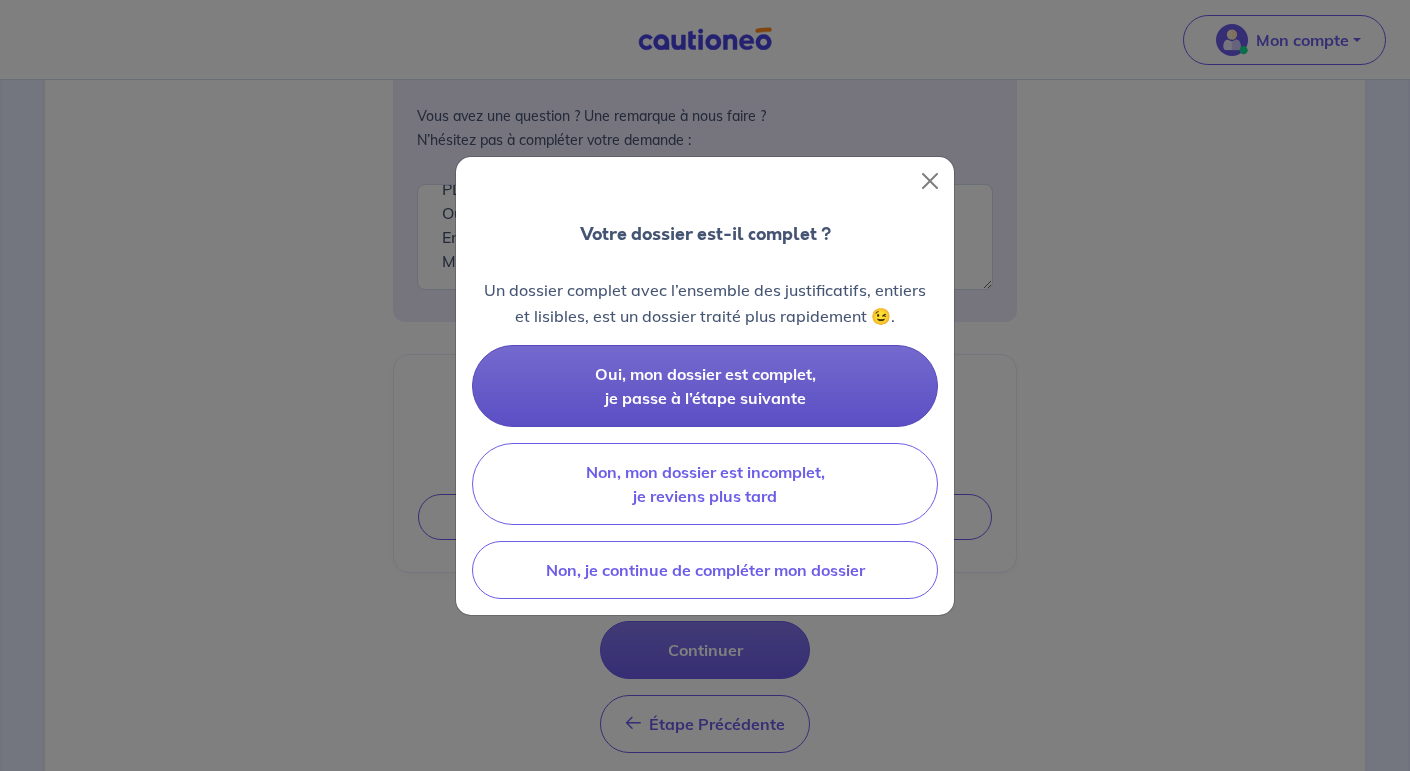 scroll, scrollTop: 0, scrollLeft: 0, axis: both 